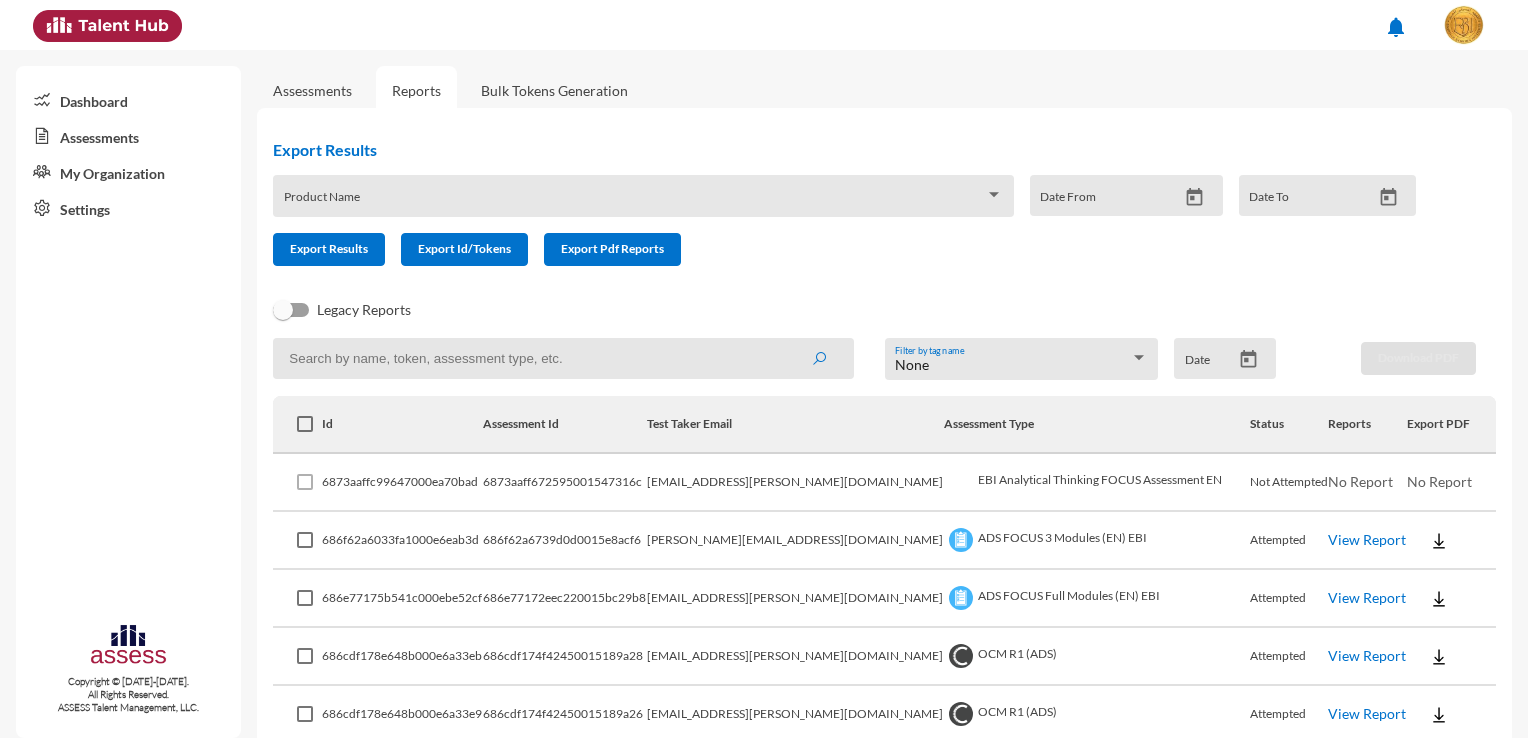 scroll, scrollTop: 0, scrollLeft: 0, axis: both 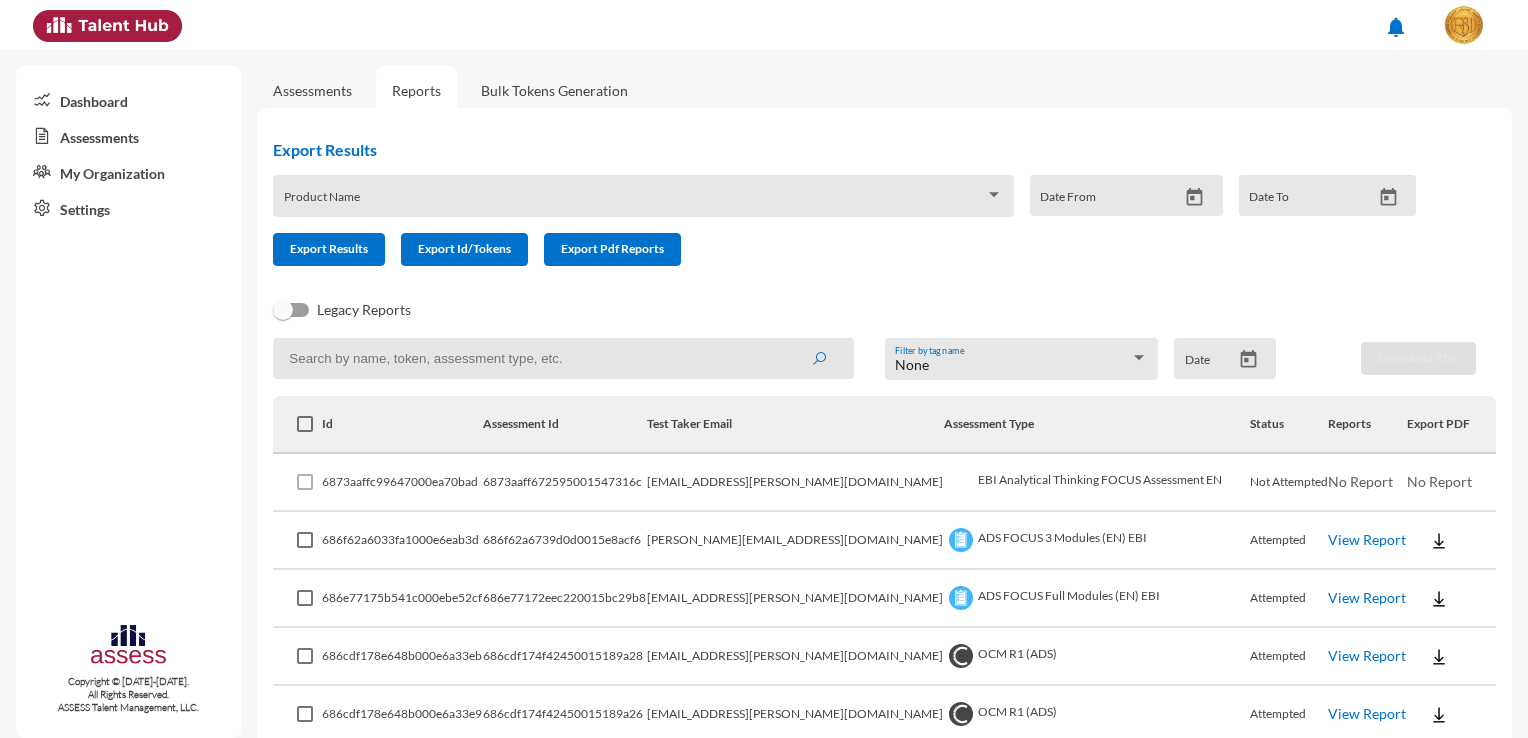 click on "notifications" 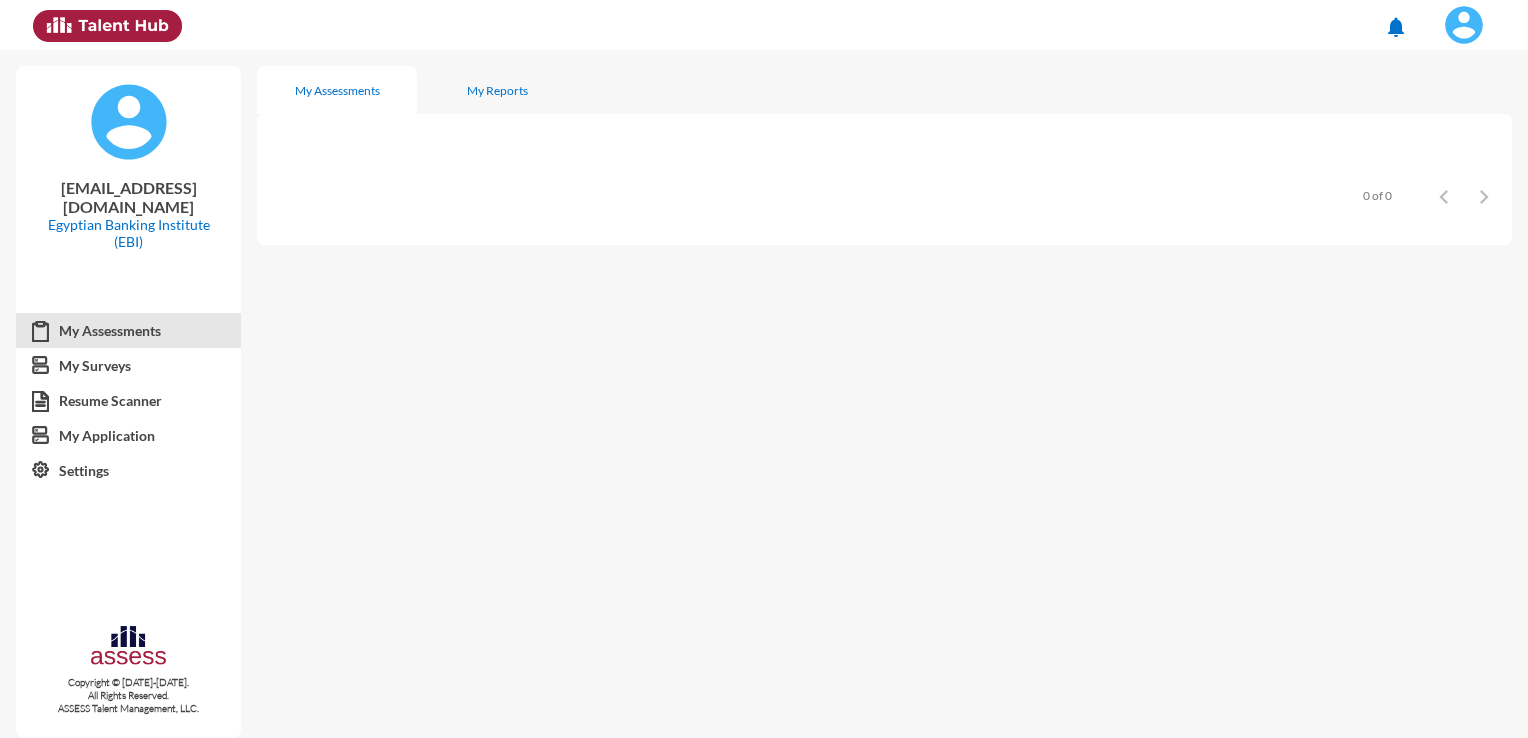 scroll, scrollTop: 0, scrollLeft: 0, axis: both 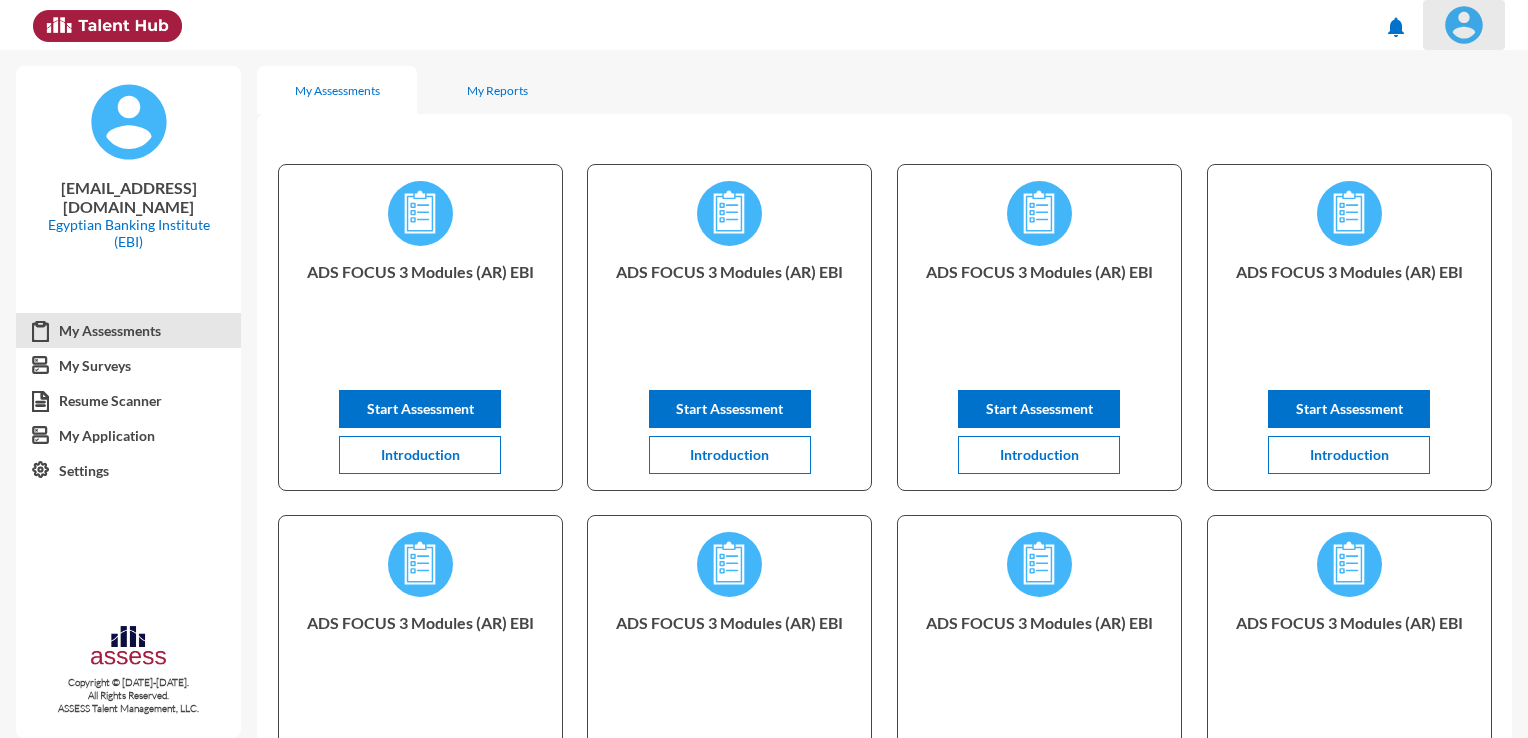 click 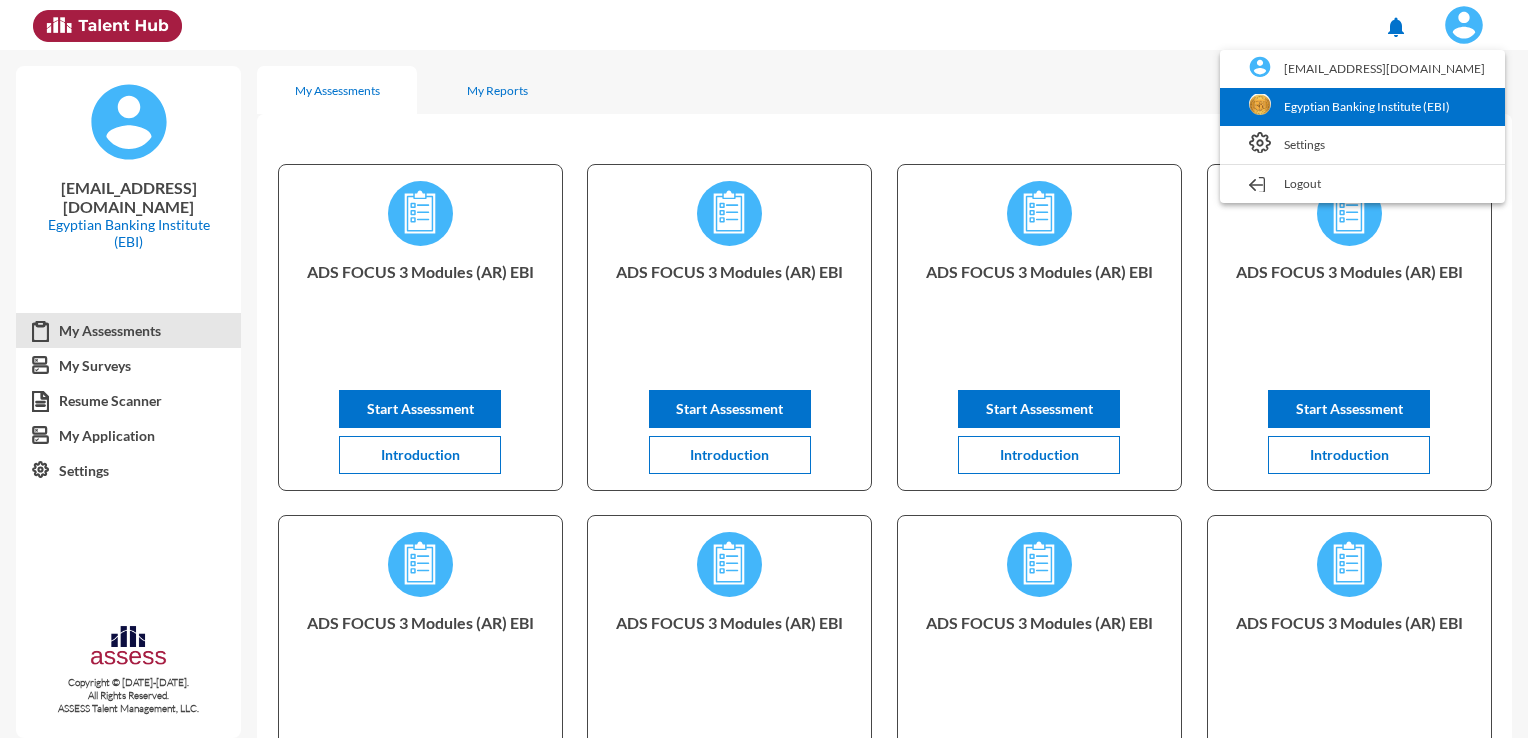 click on "Egyptian Banking Institute (EBI)" at bounding box center [1362, 107] 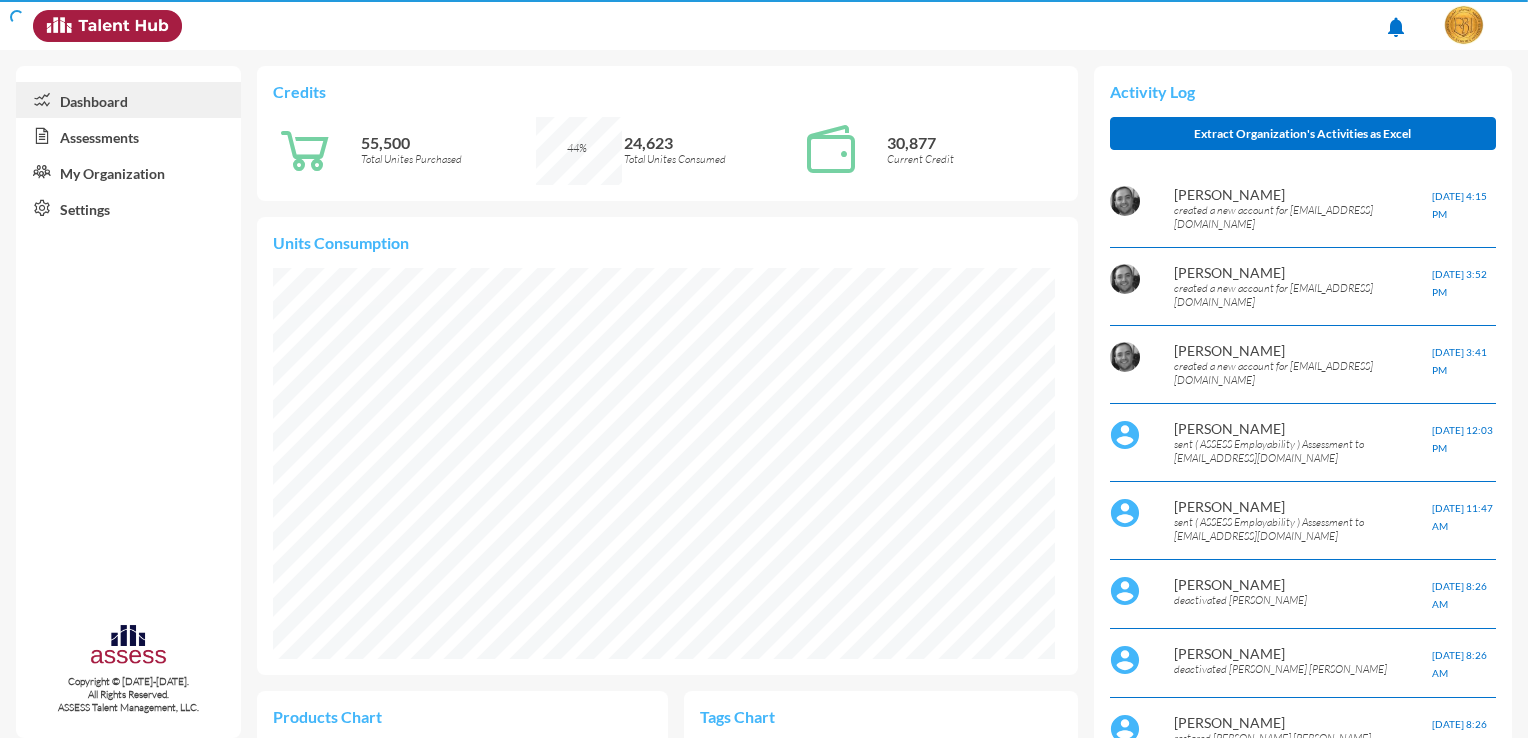 scroll, scrollTop: 999820, scrollLeft: 999640, axis: both 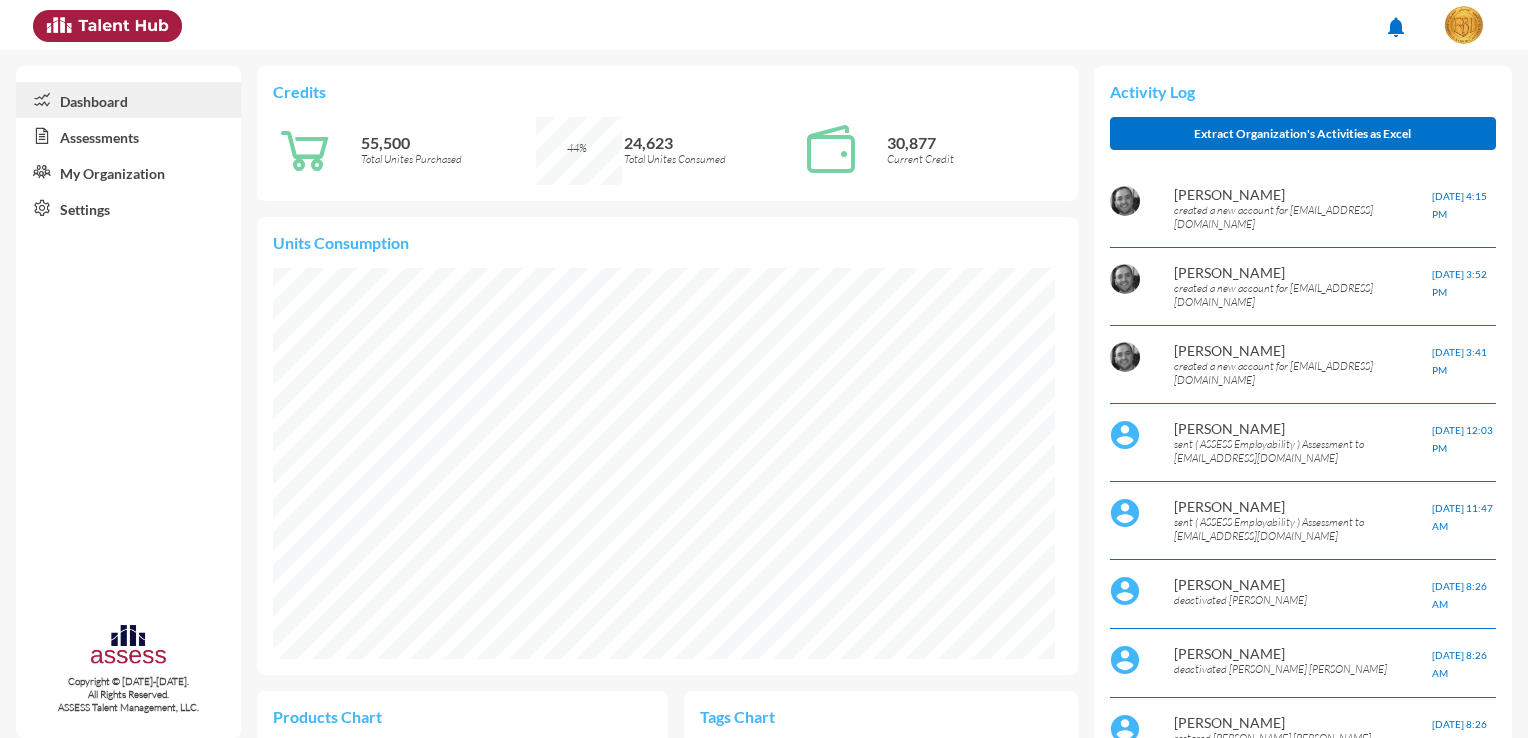 click on "Assessments" 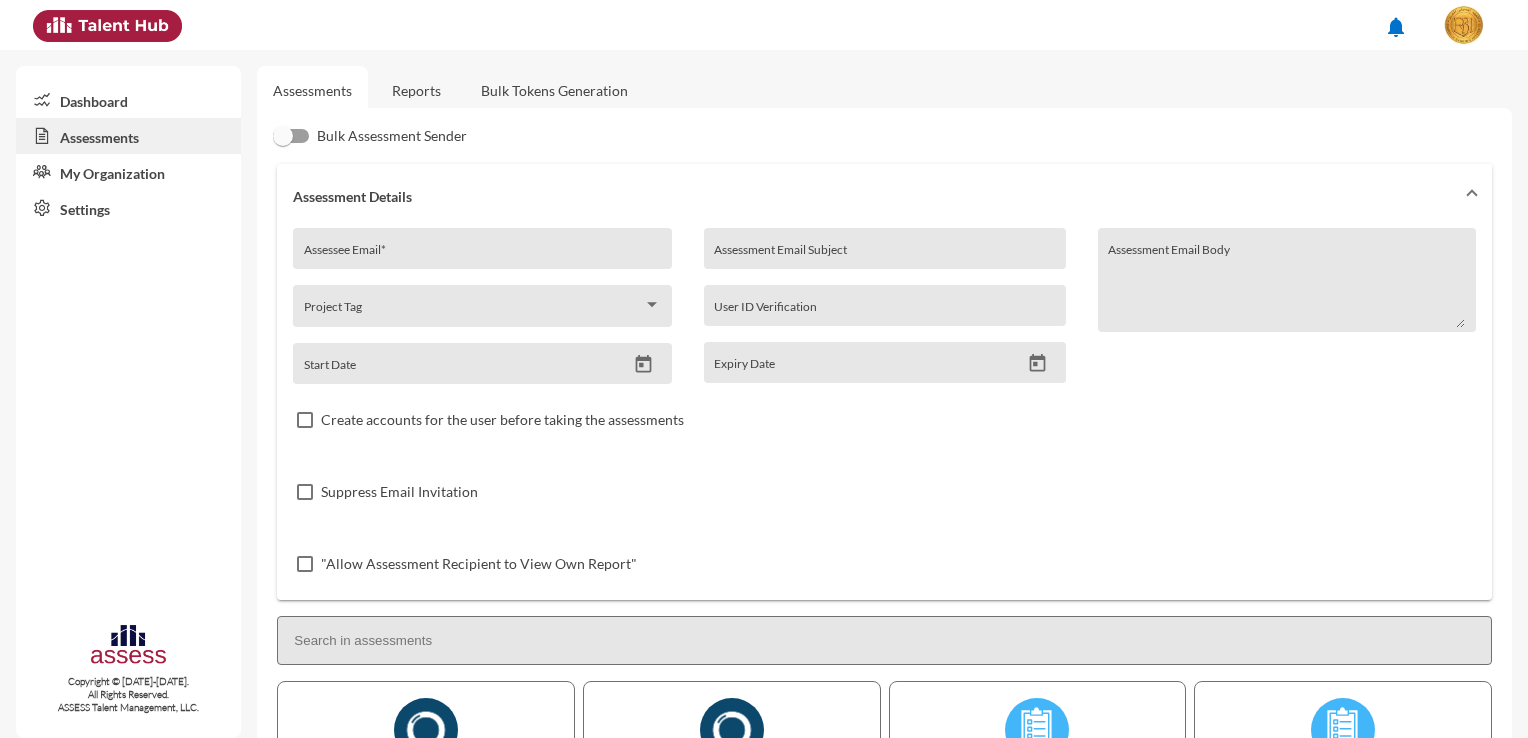 click on "Reports" 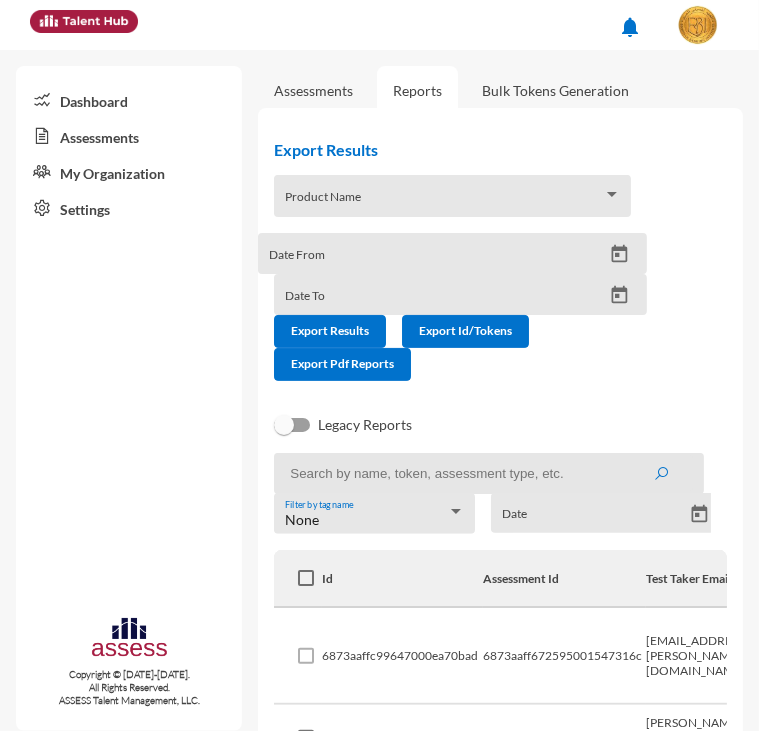 click at bounding box center (444, 203) 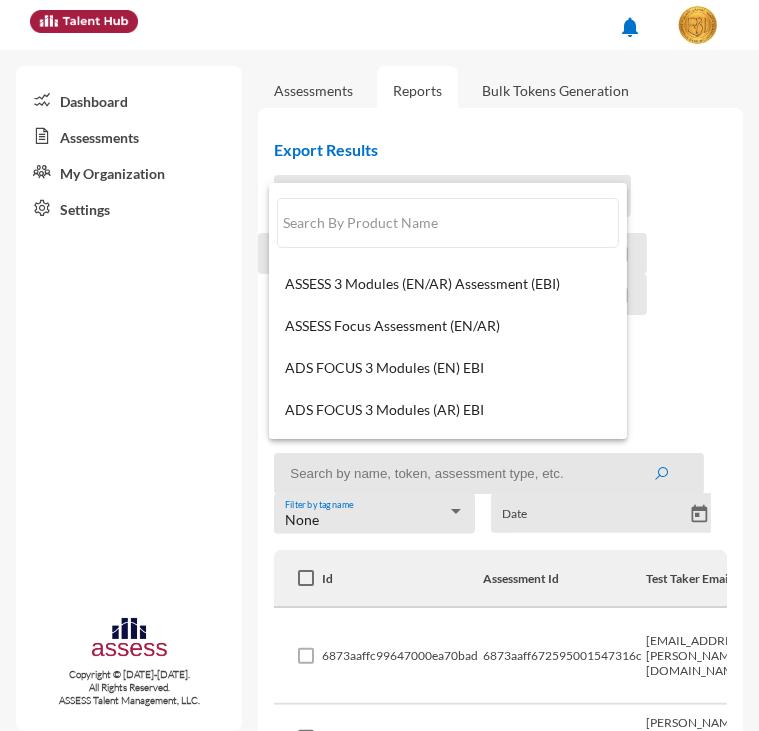 paste on "686cd9004f42450015189892" 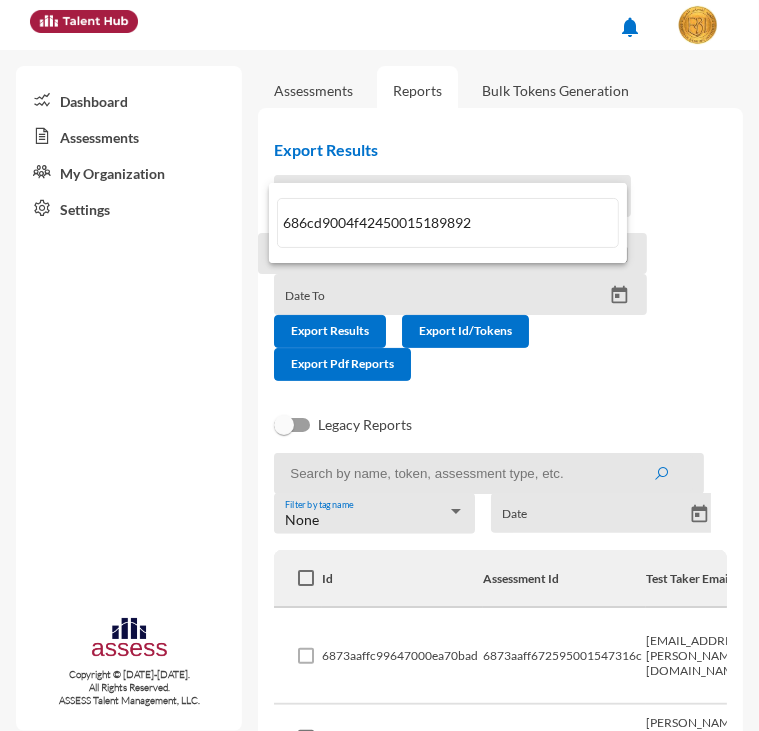 type on "686cd9004f42450015189892" 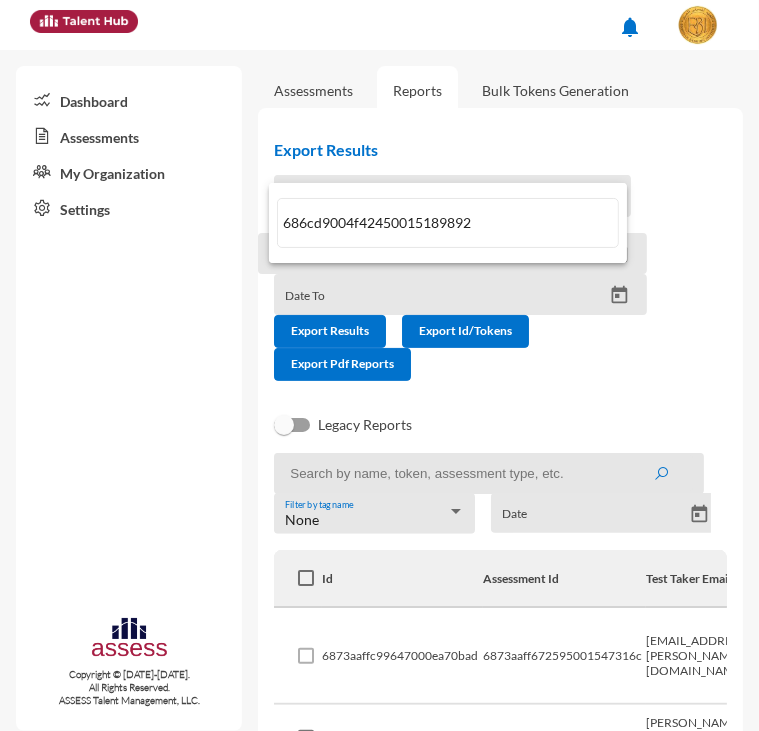 click at bounding box center [379, 365] 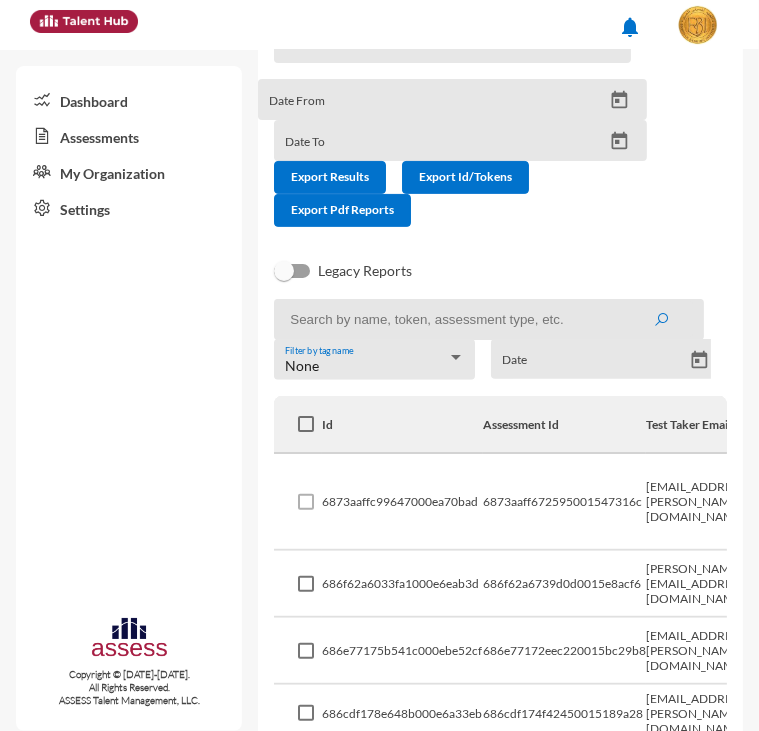 scroll, scrollTop: 200, scrollLeft: 0, axis: vertical 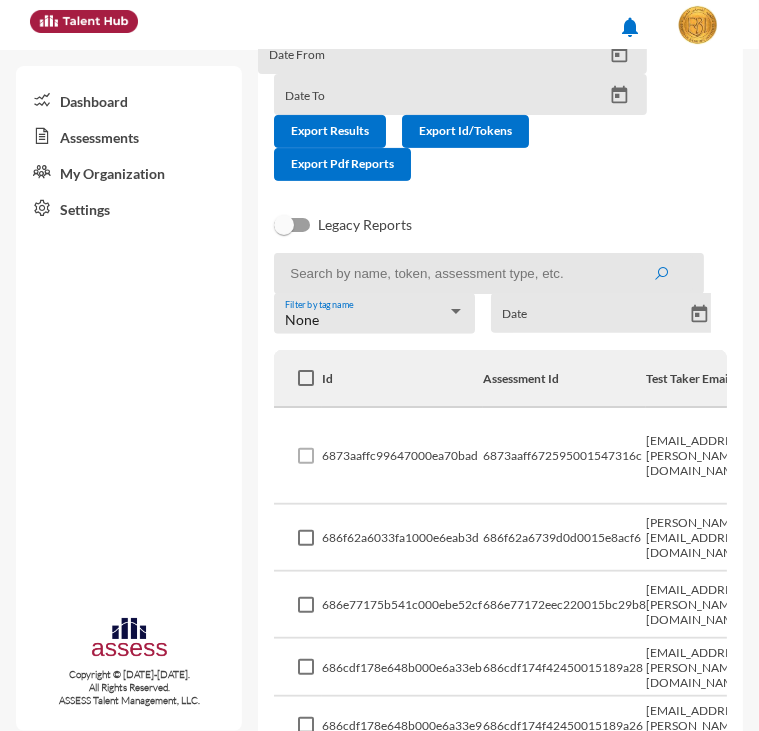 click 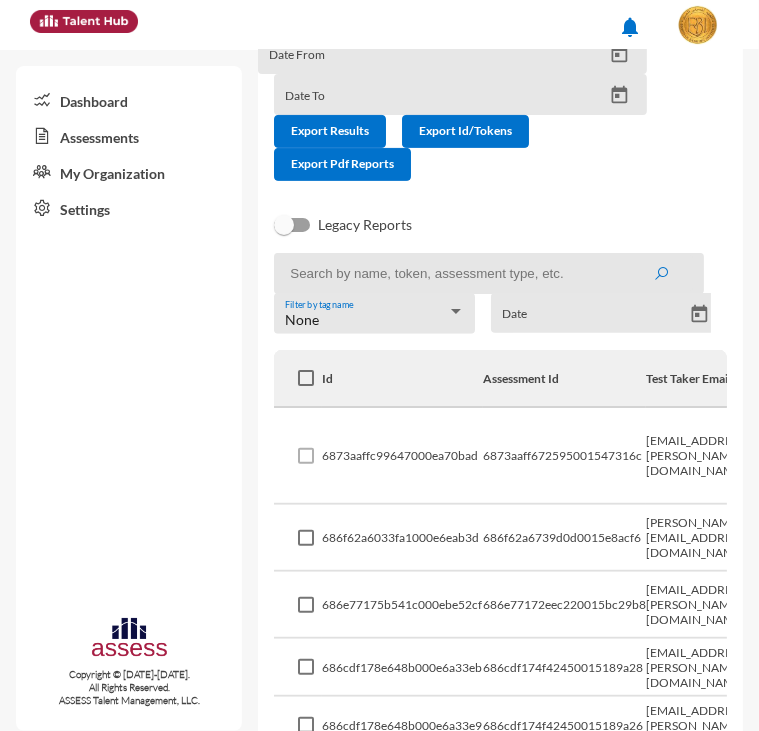 paste on "686cd9004f42450015189892" 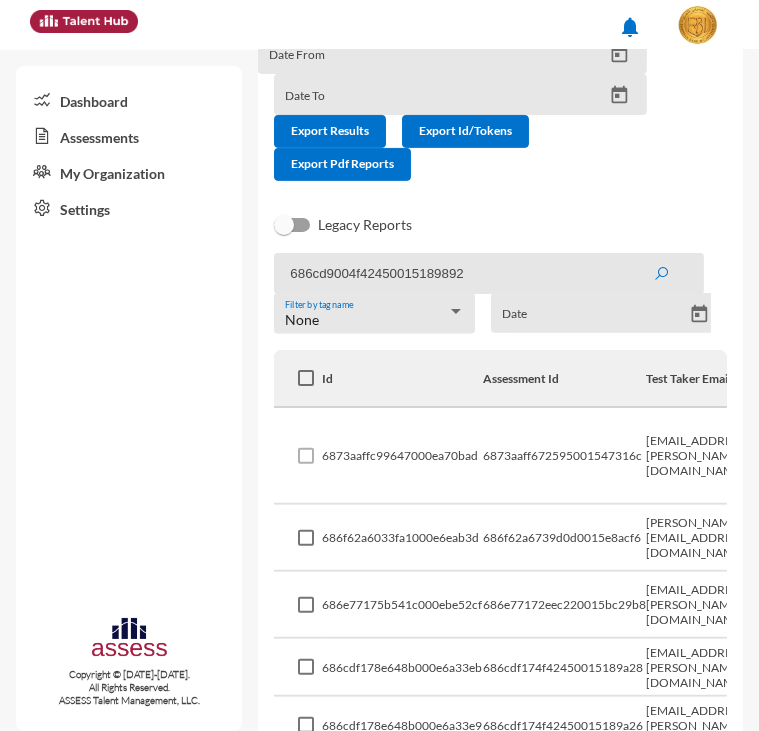 click 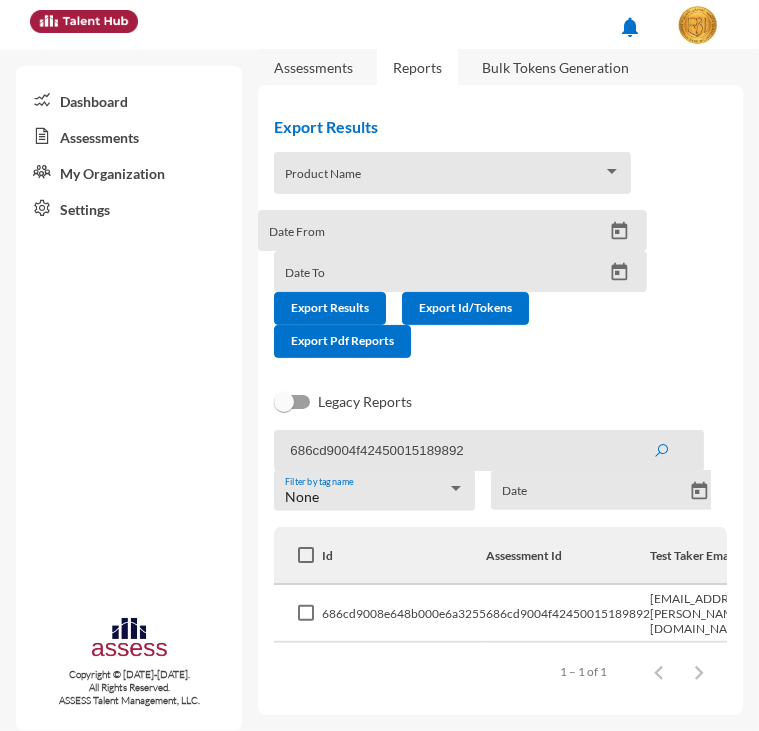 scroll, scrollTop: 30, scrollLeft: 0, axis: vertical 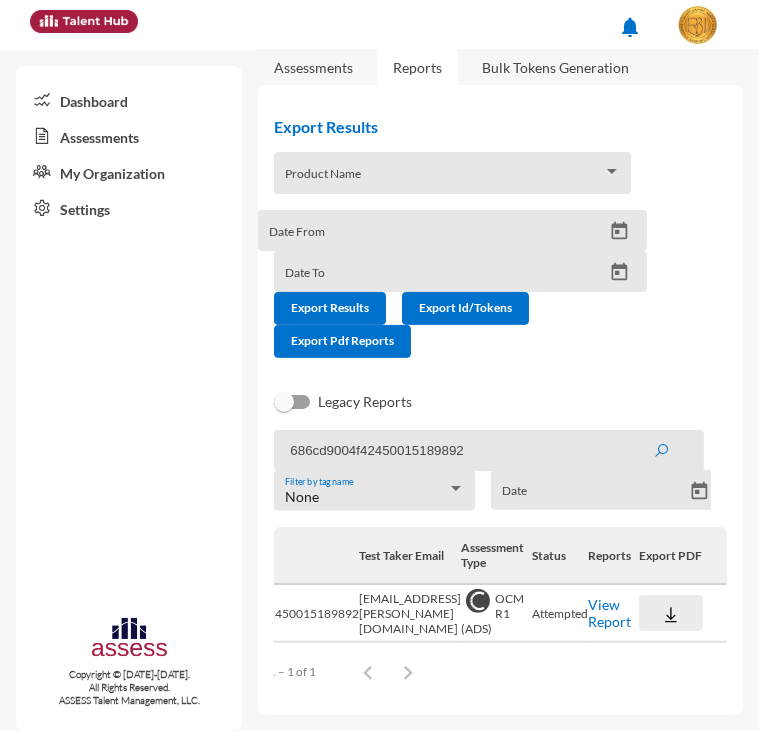 click 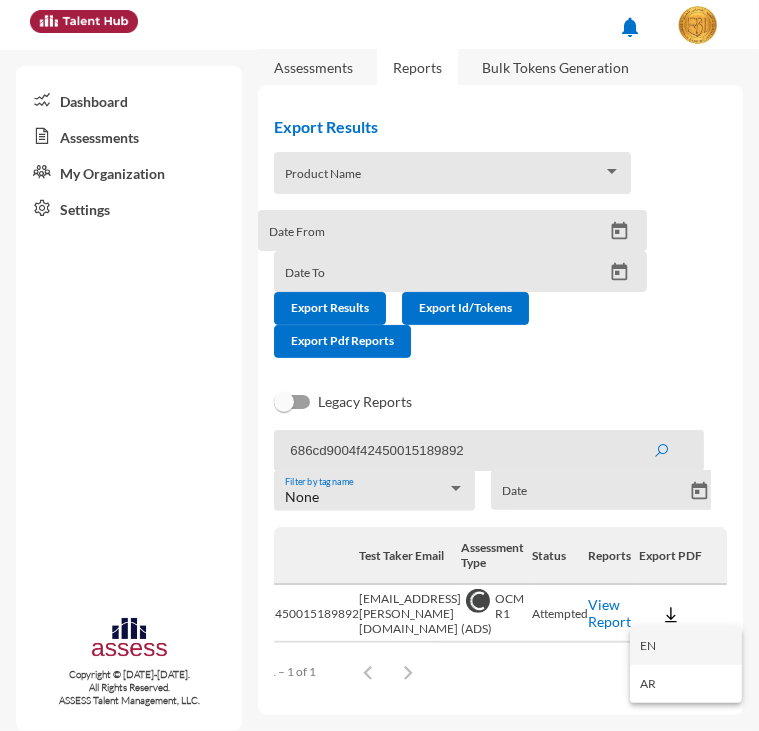 click on "EN" at bounding box center [686, 646] 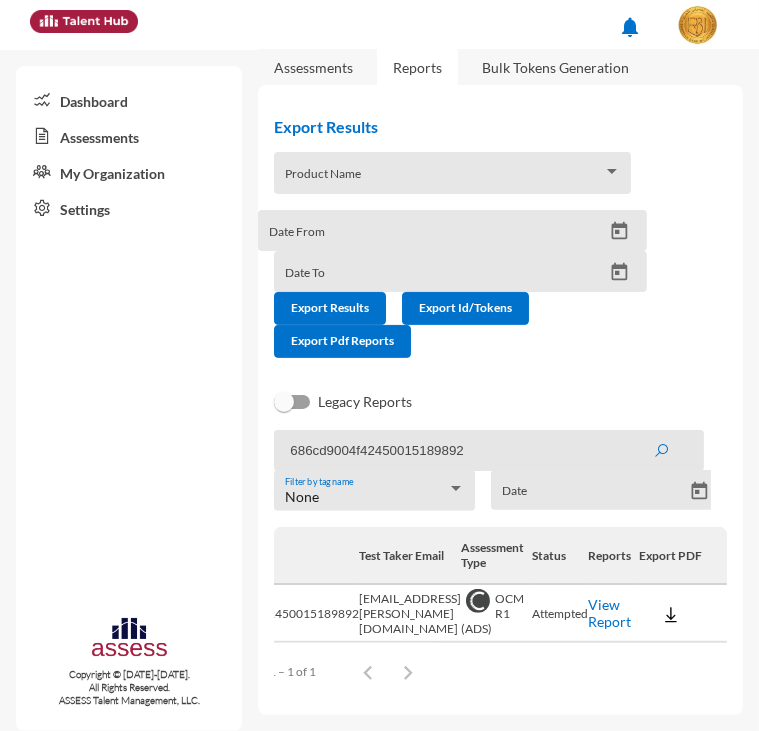 click on "686cd9004f42450015189892" 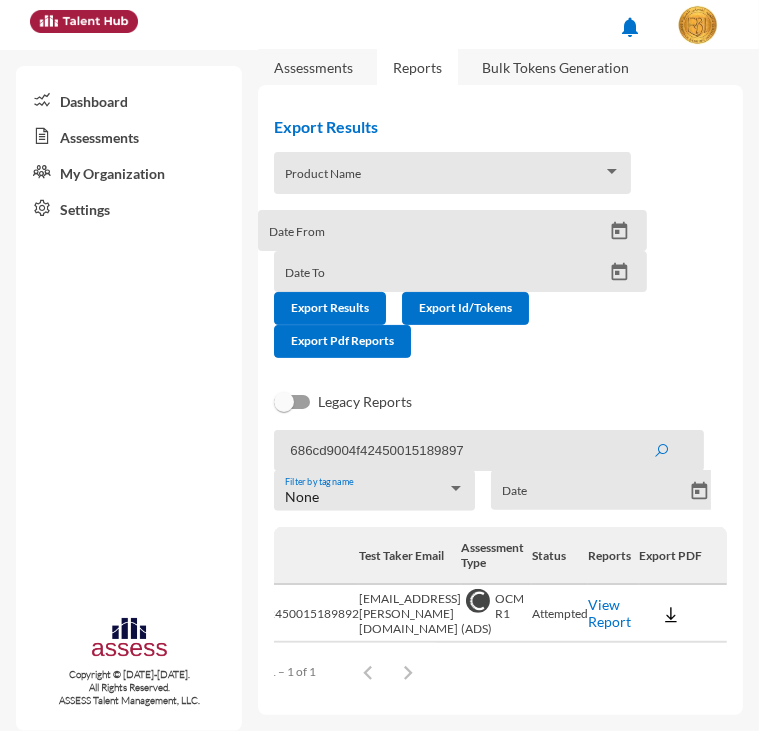 click 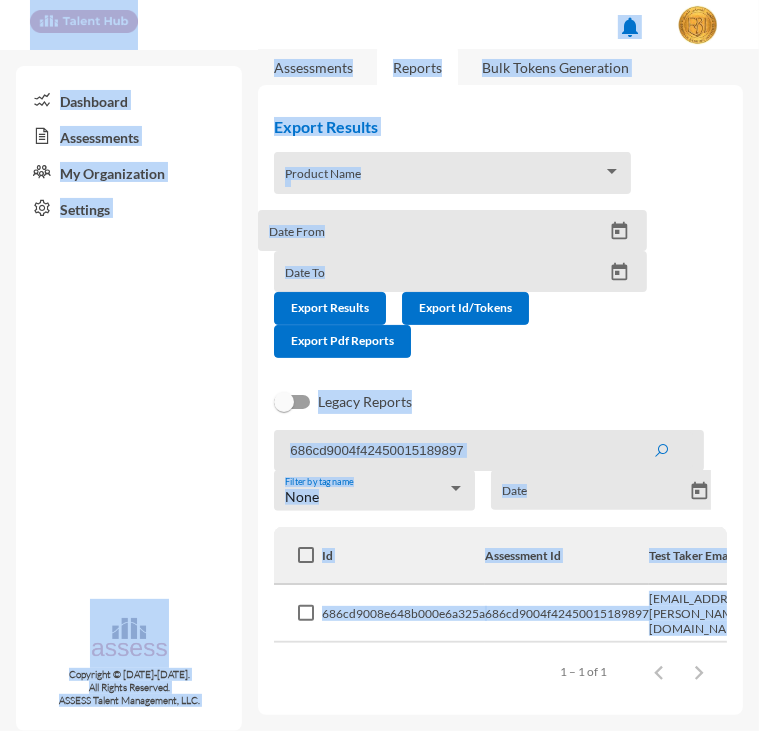 drag, startPoint x: 498, startPoint y: 691, endPoint x: 768, endPoint y: 699, distance: 270.1185 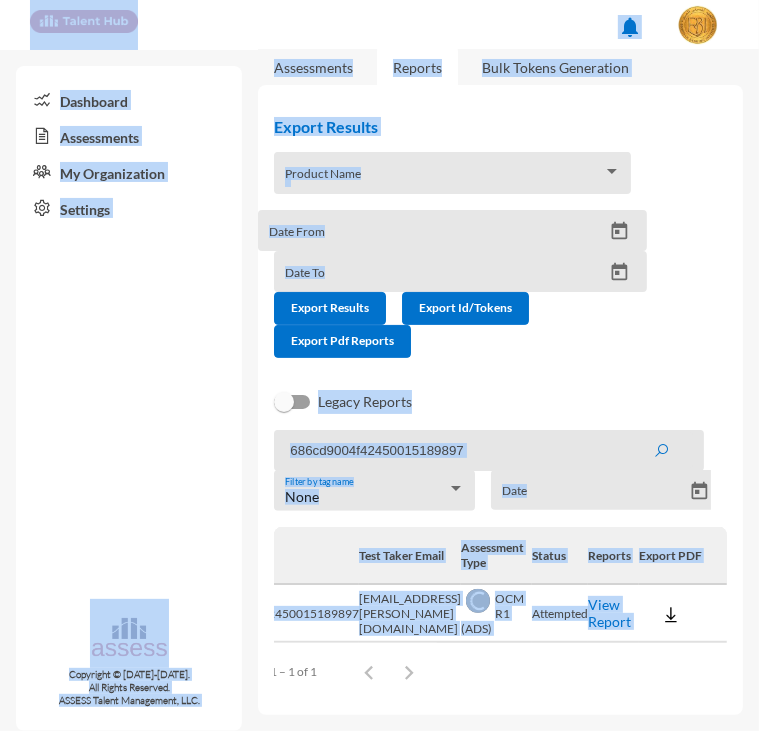 click 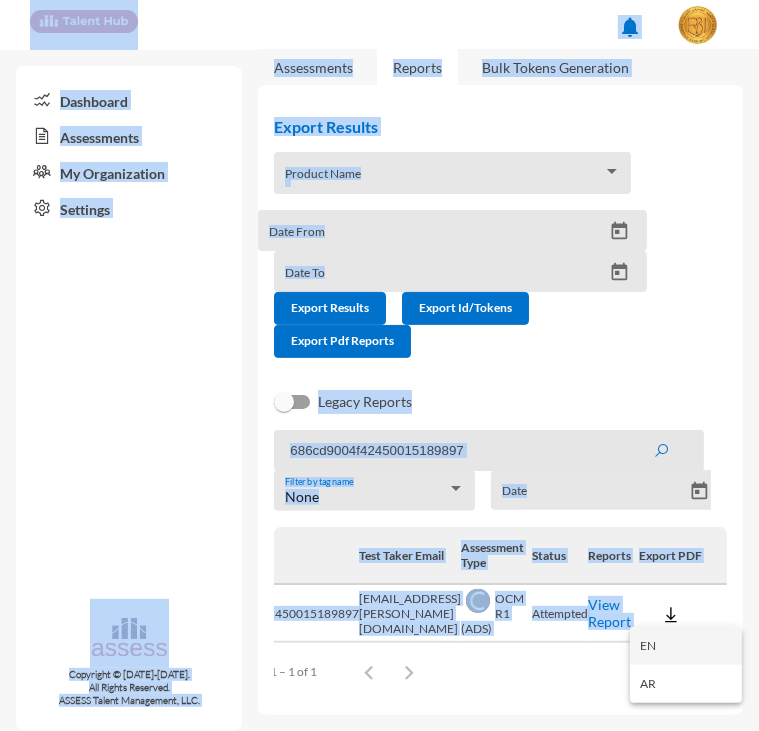 click on "EN" at bounding box center [686, 646] 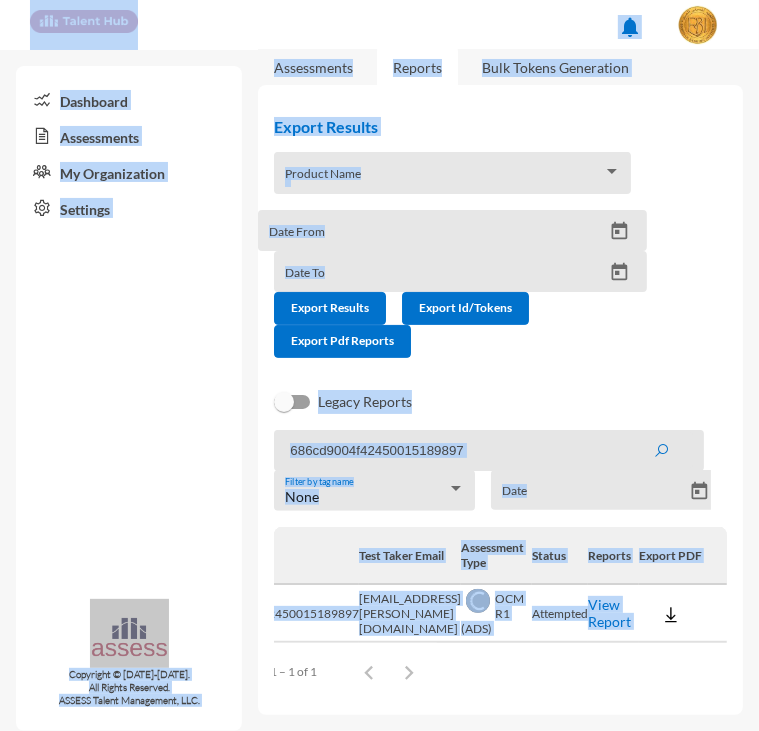 click on "Legacy Reports" 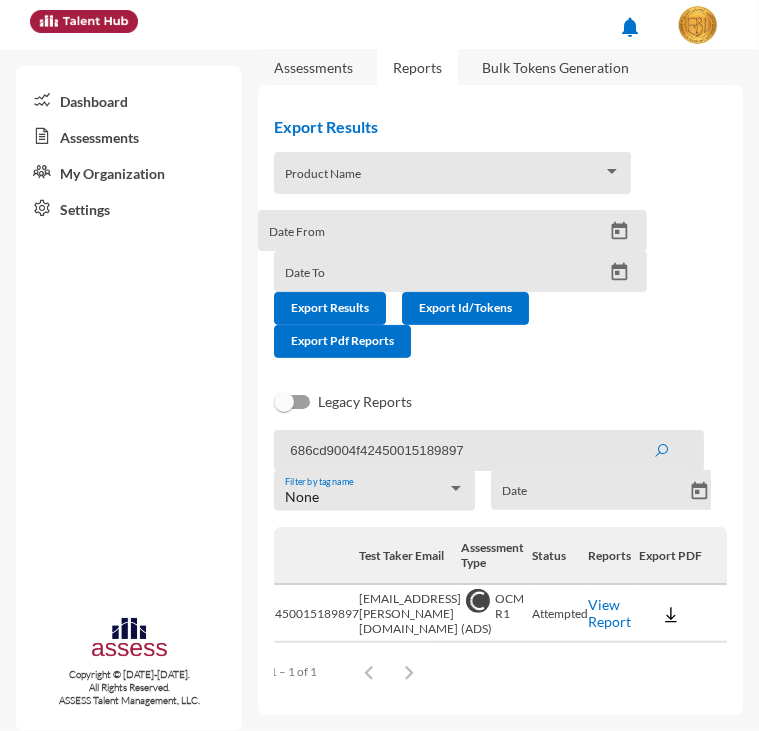 drag, startPoint x: 466, startPoint y: 450, endPoint x: 264, endPoint y: 450, distance: 202 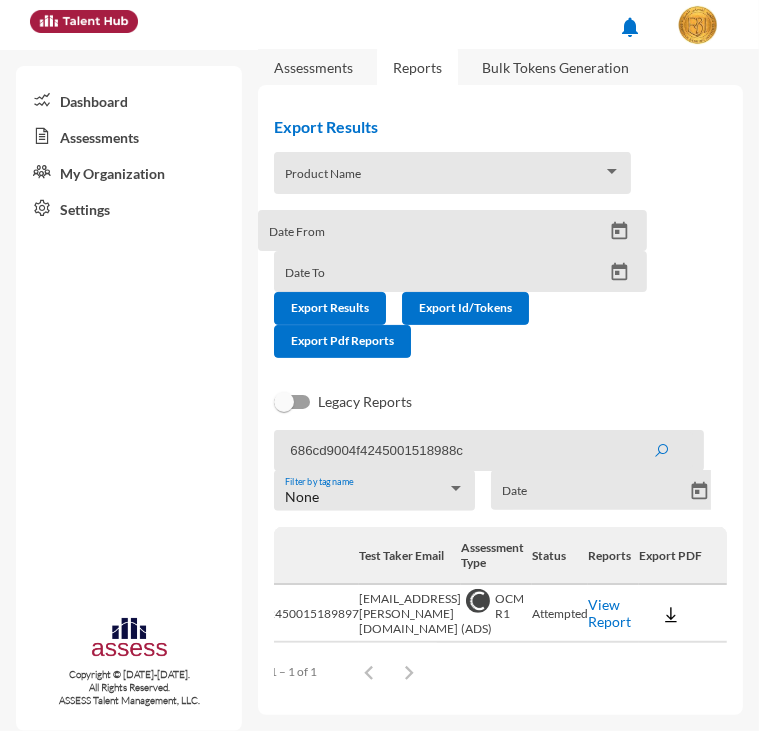 click 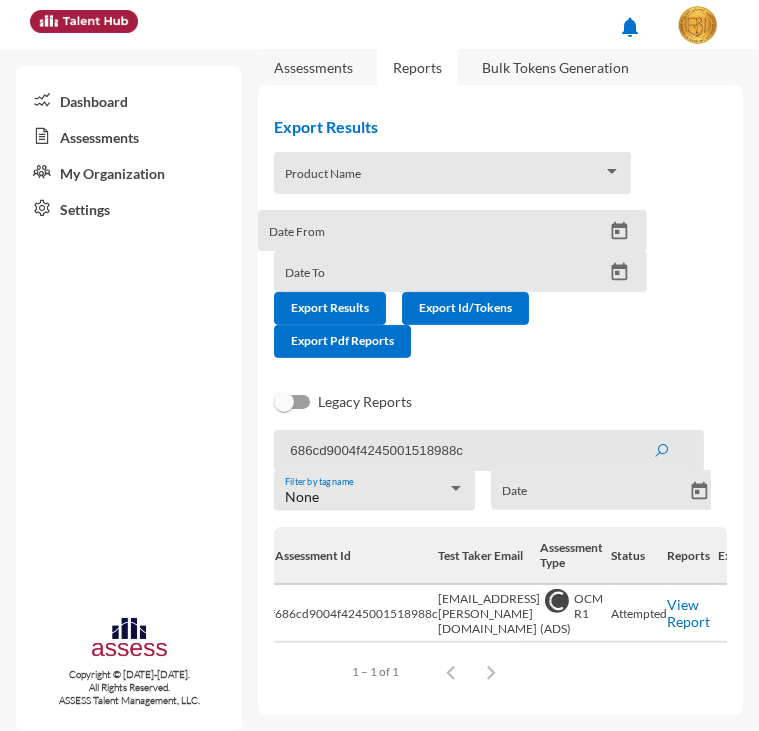 scroll, scrollTop: 0, scrollLeft: 325, axis: horizontal 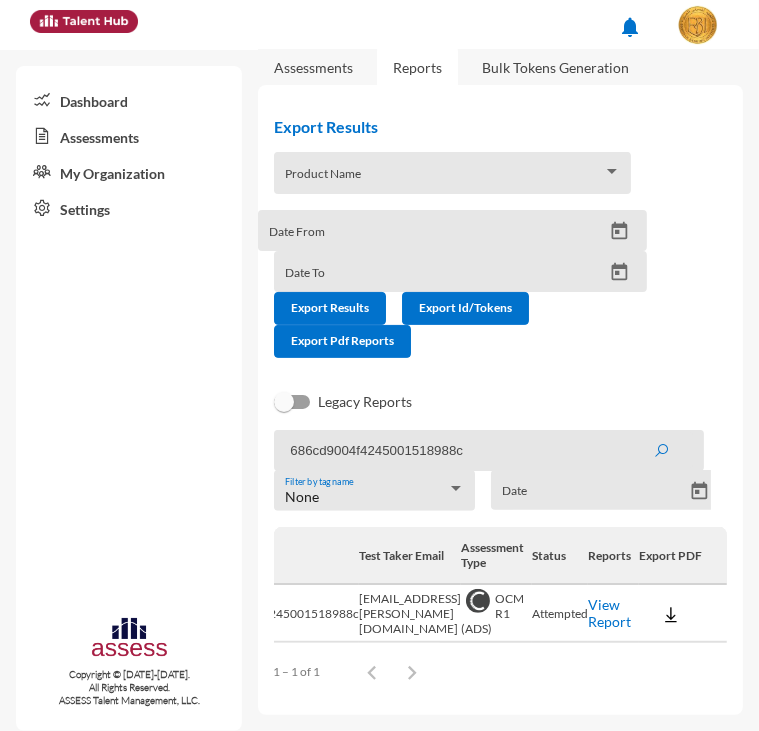 click 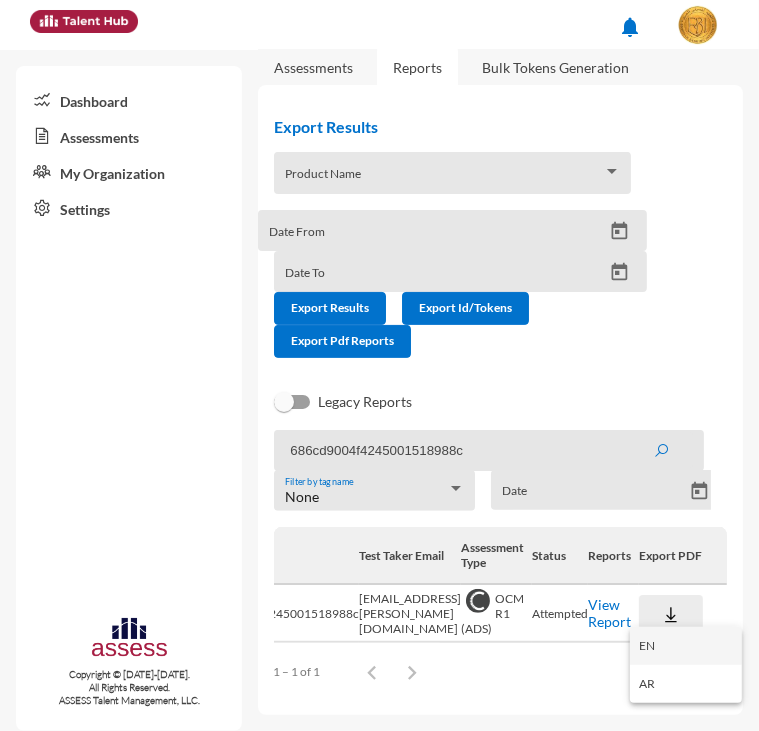 click on "EN" at bounding box center (686, 646) 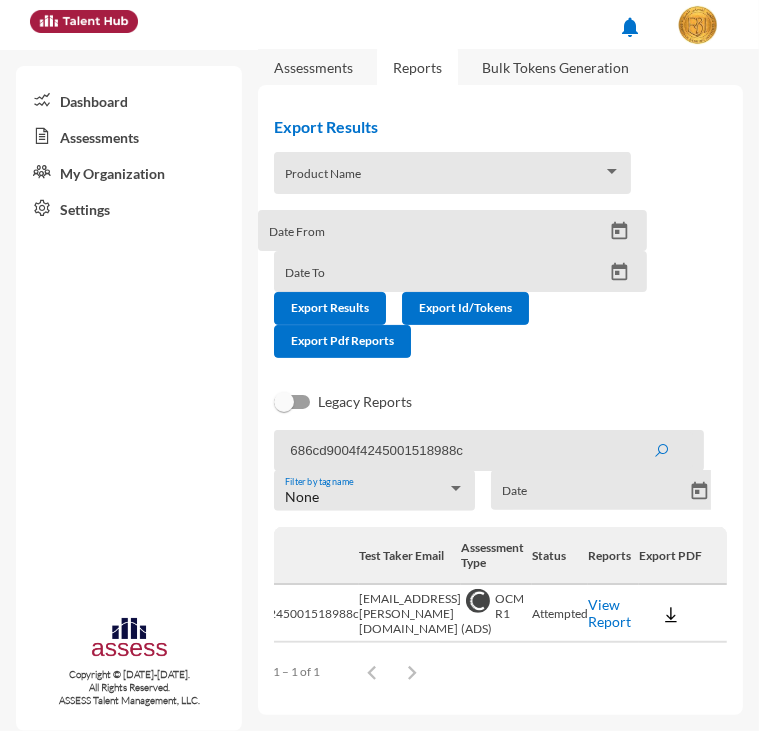 drag, startPoint x: 476, startPoint y: 442, endPoint x: 228, endPoint y: 434, distance: 248.129 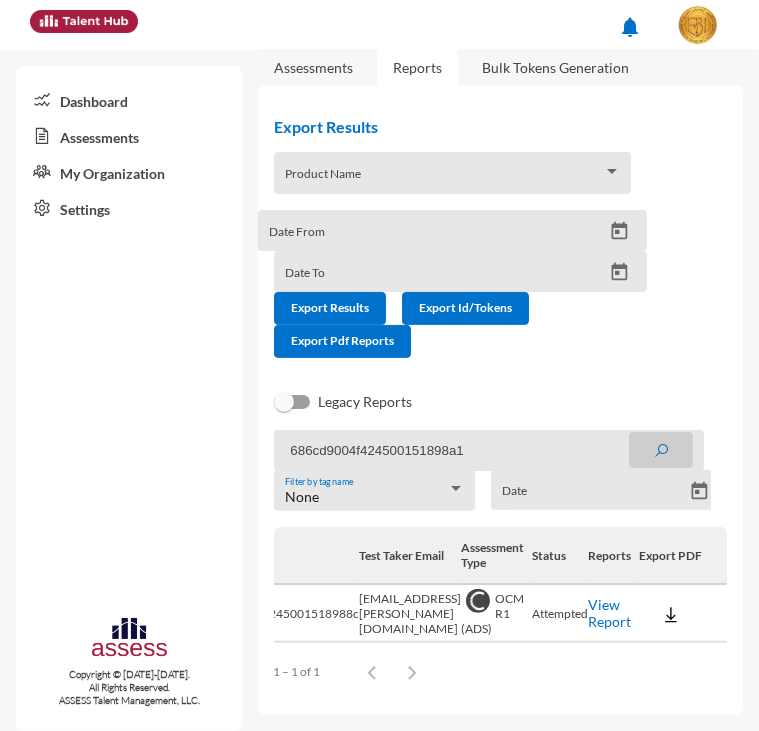 click 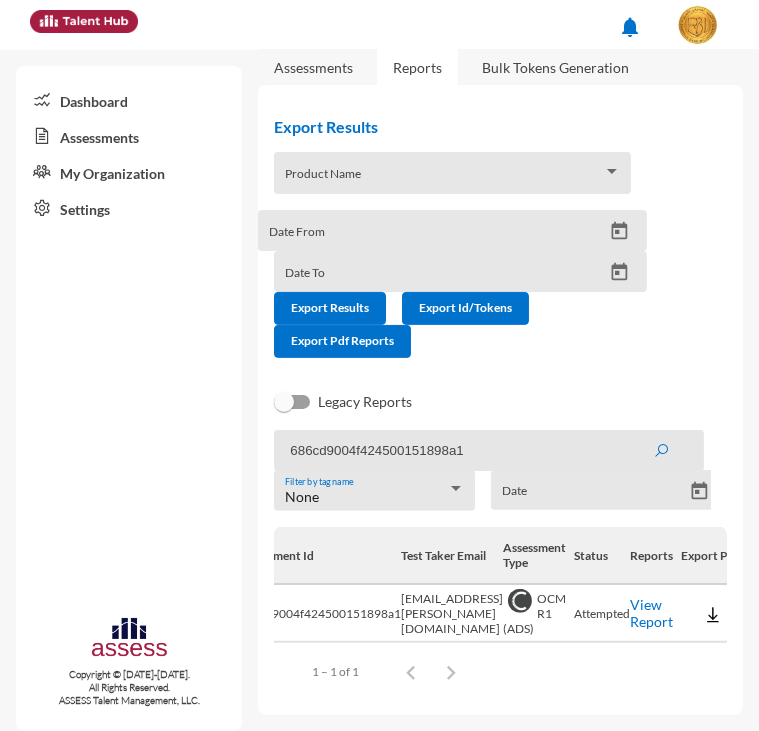 scroll, scrollTop: 0, scrollLeft: 328, axis: horizontal 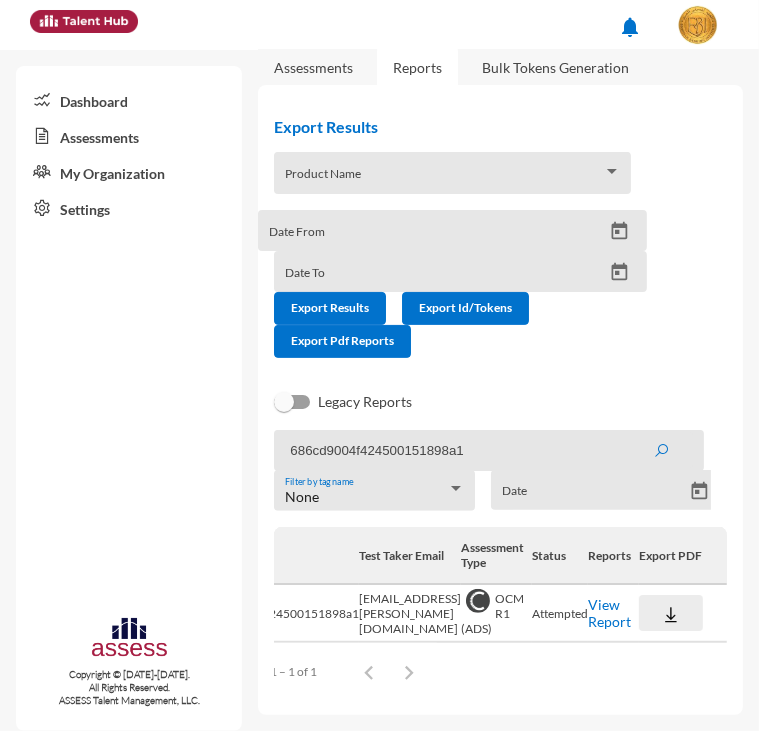 click 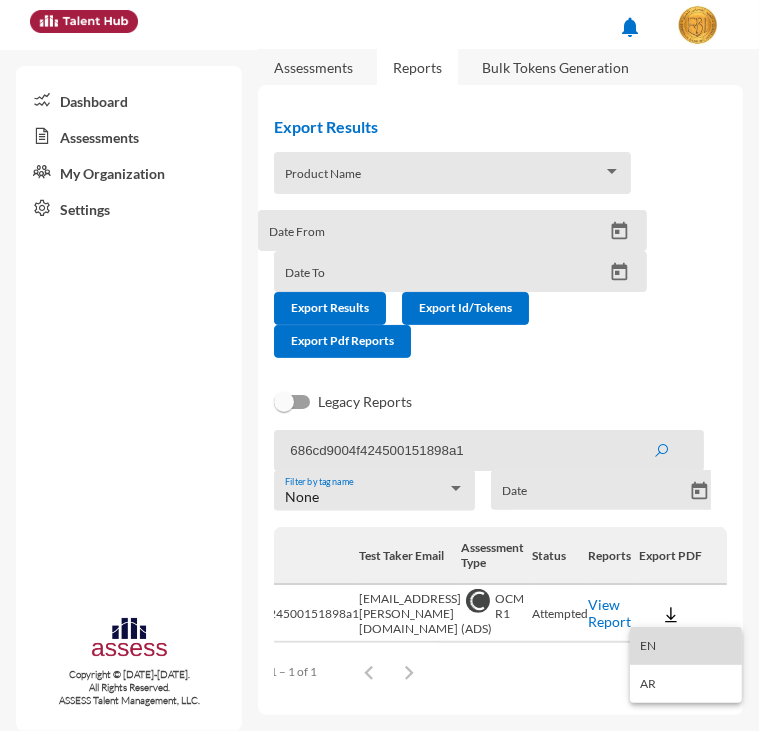 click on "EN" at bounding box center [686, 646] 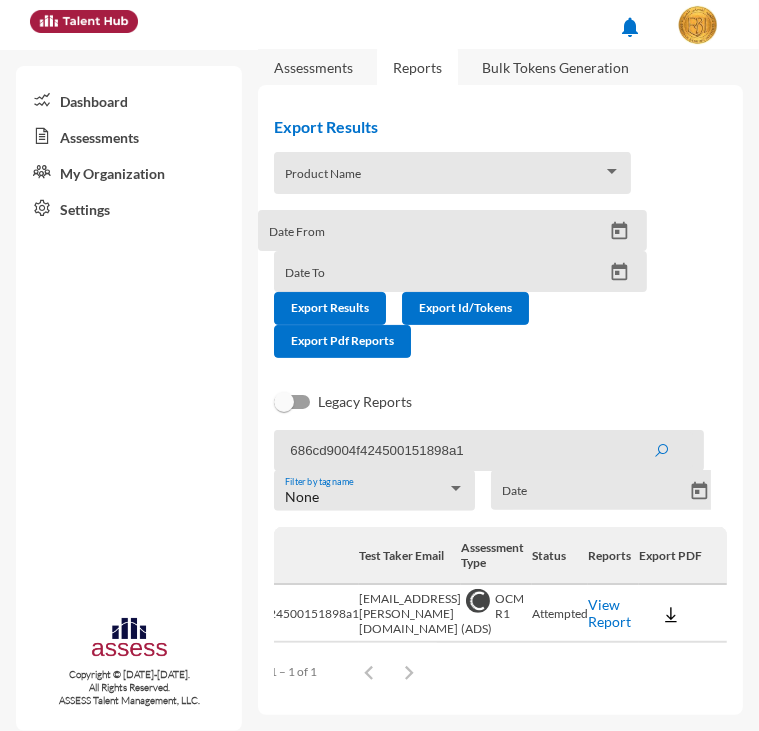 click on "686cd9004f424500151898a1" 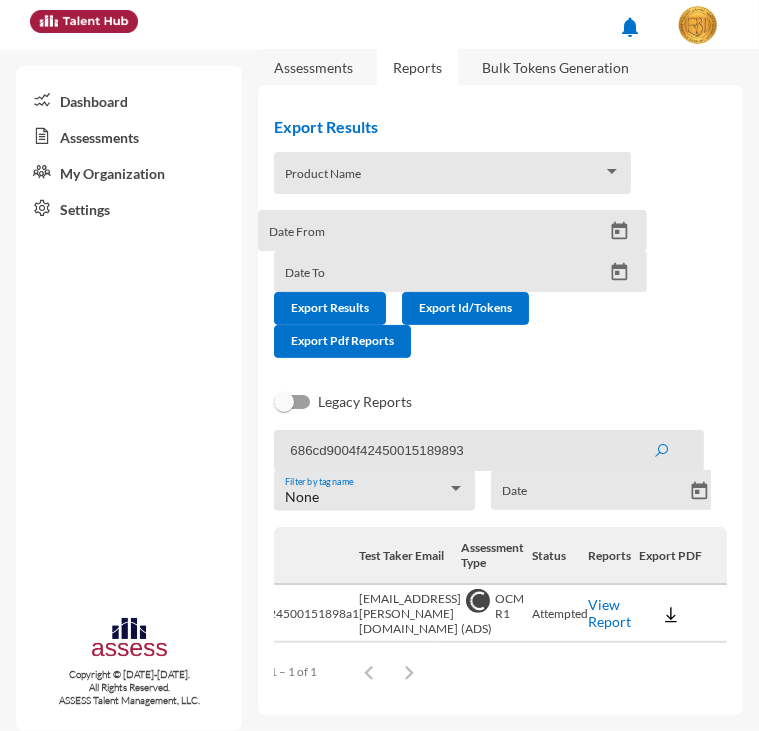 click 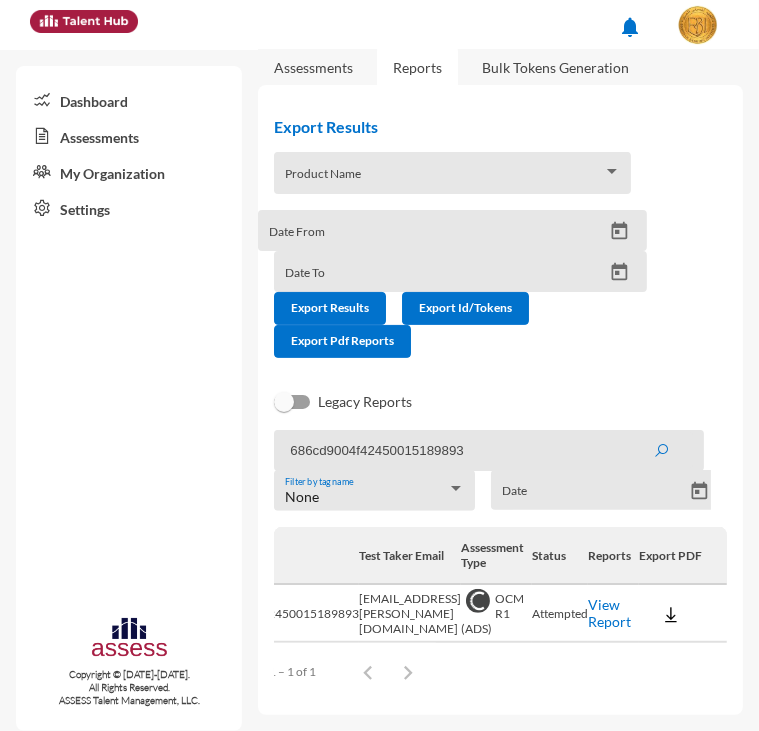 scroll, scrollTop: 0, scrollLeft: 329, axis: horizontal 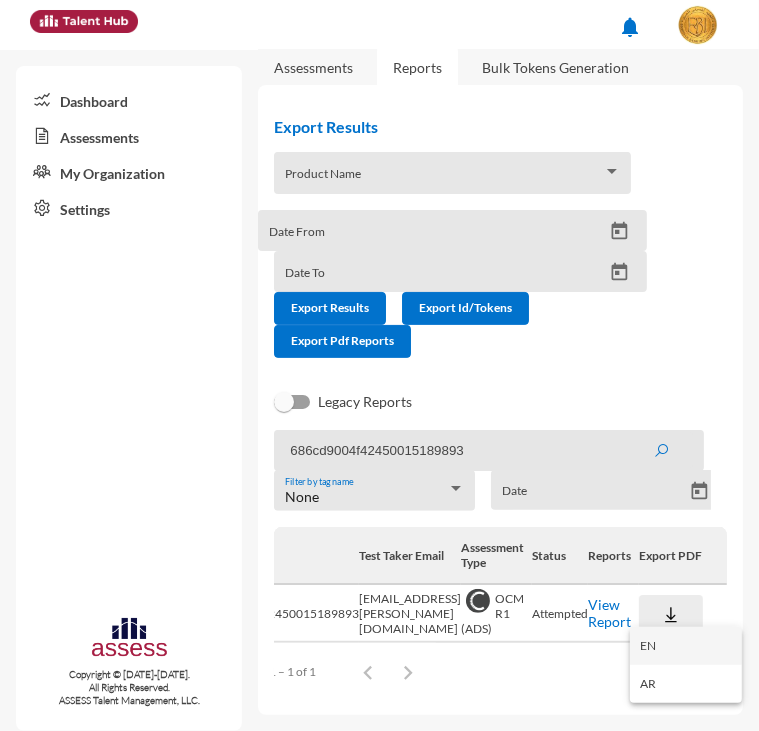 click on "EN" at bounding box center (686, 646) 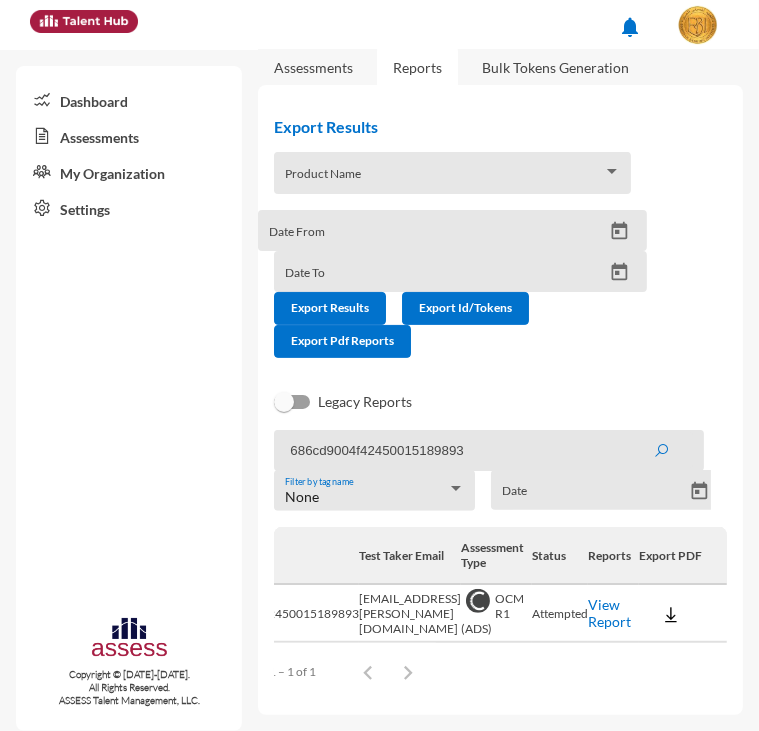 click on "686cd9004f42450015189893" 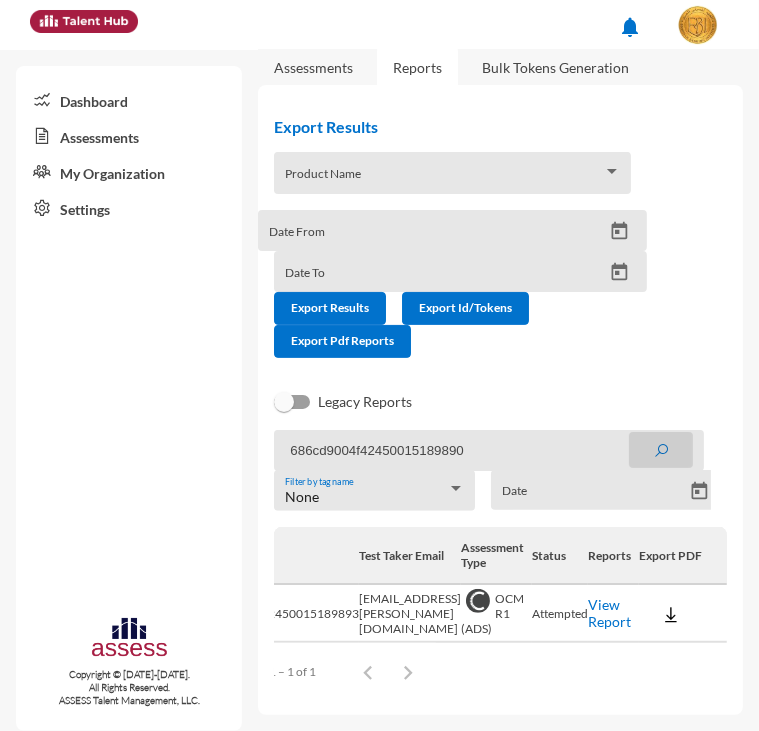click 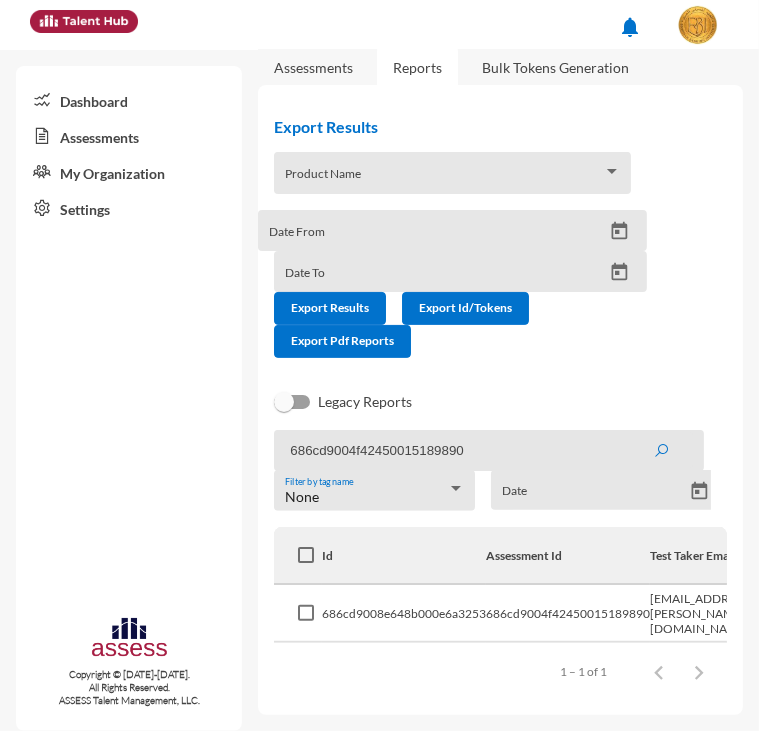 scroll, scrollTop: 0, scrollLeft: 329, axis: horizontal 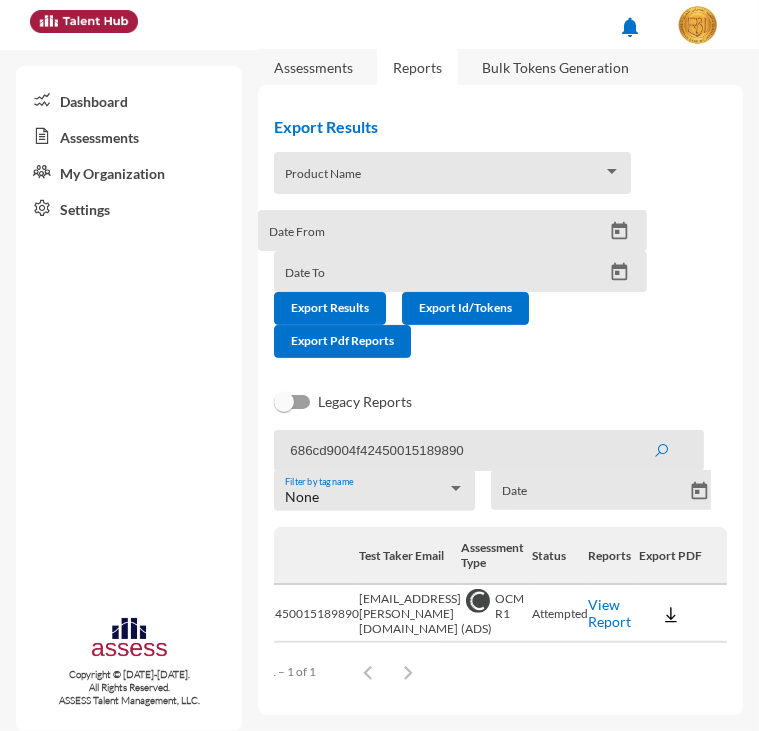 click 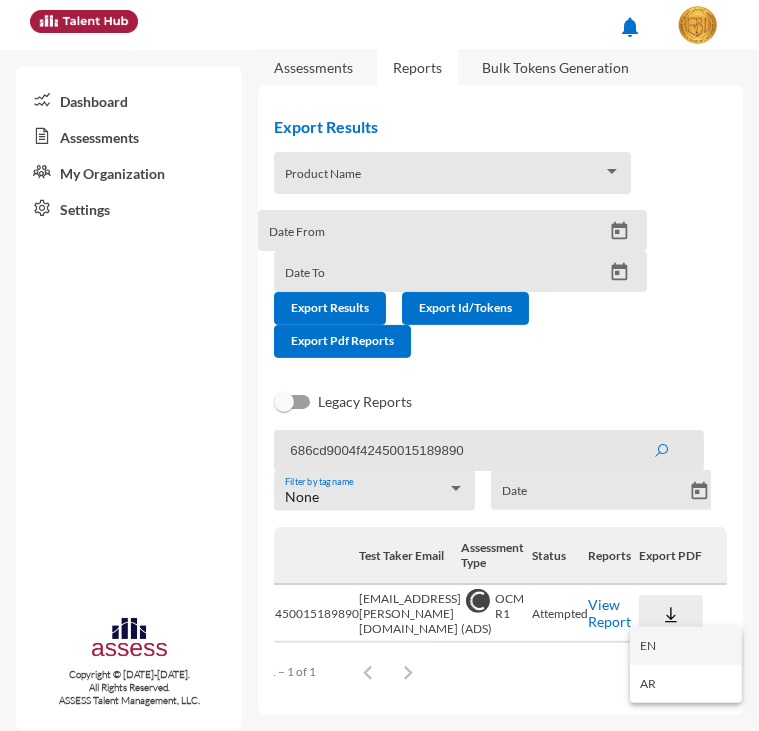 click on "EN" at bounding box center (686, 646) 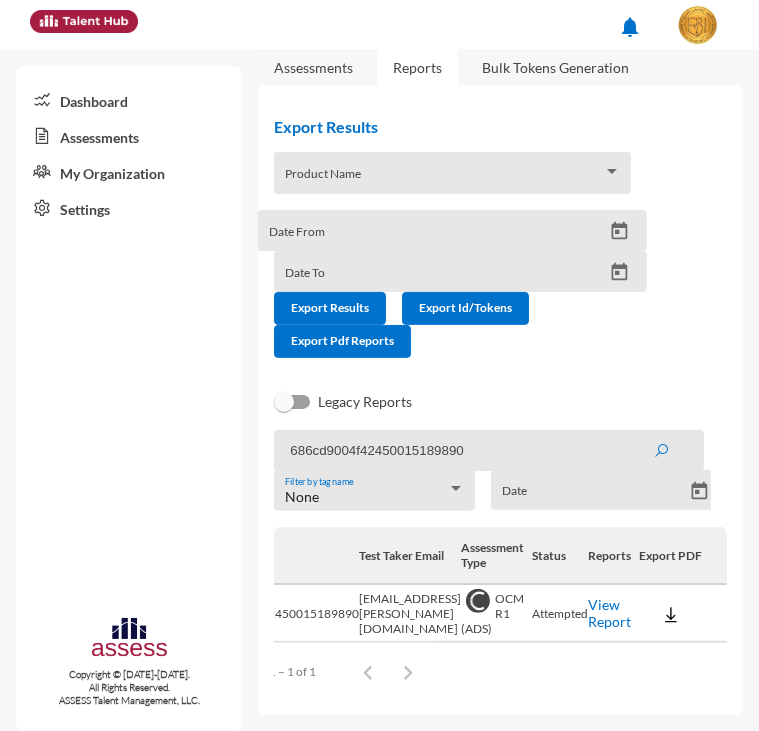 drag, startPoint x: 490, startPoint y: 442, endPoint x: 109, endPoint y: 377, distance: 386.50485 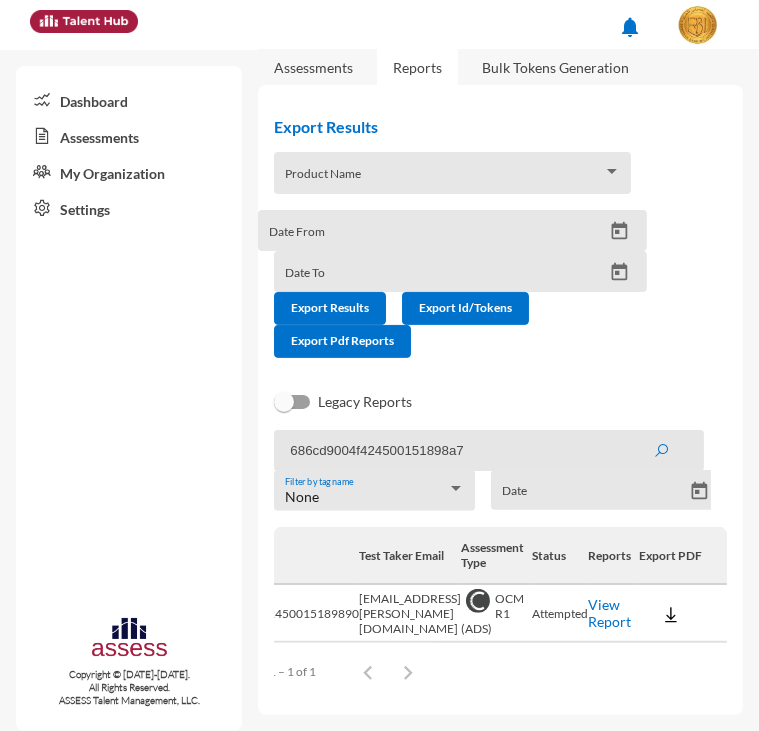 click 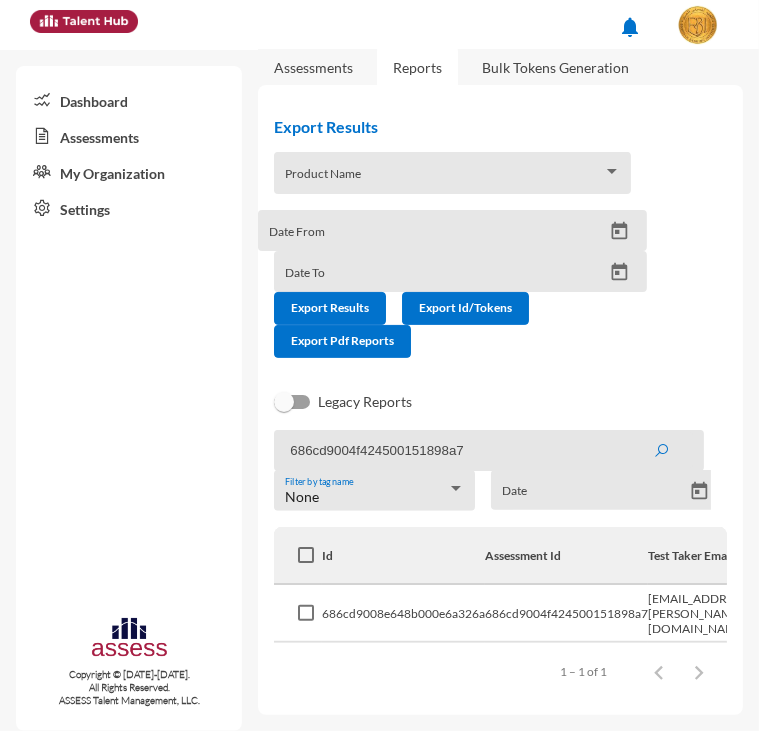 click on "Id Assessment Id  Test Taker Email  Assessment Type Status Reports Export PDF   686cd9008e648b000e6a326a 686cd9004f424500151898a7 esraa.elsayed@ebi.gov.eg  OCM R1 (ADS)   Attempted   View Report   Items per page:  100  1 – 1 of 1" 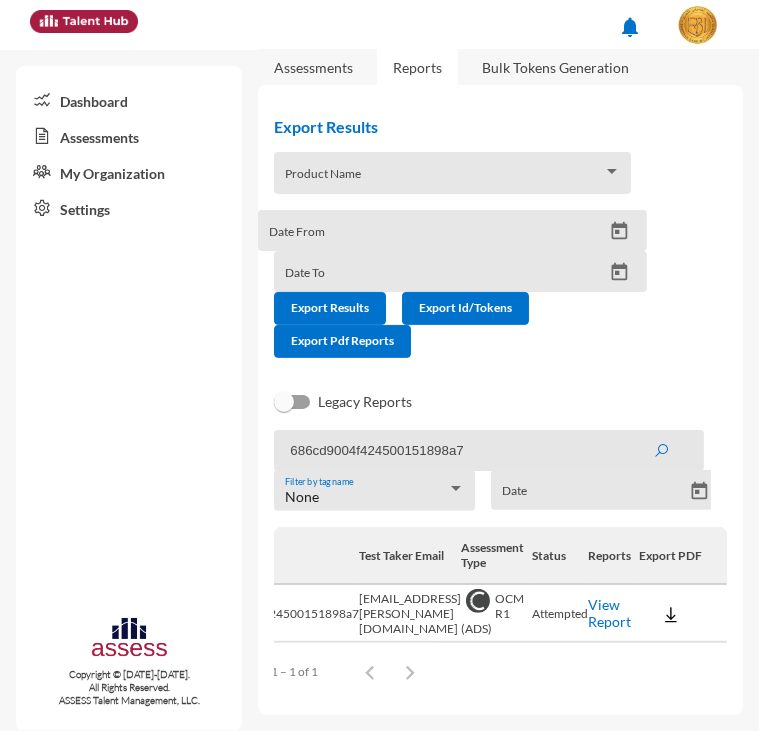 click 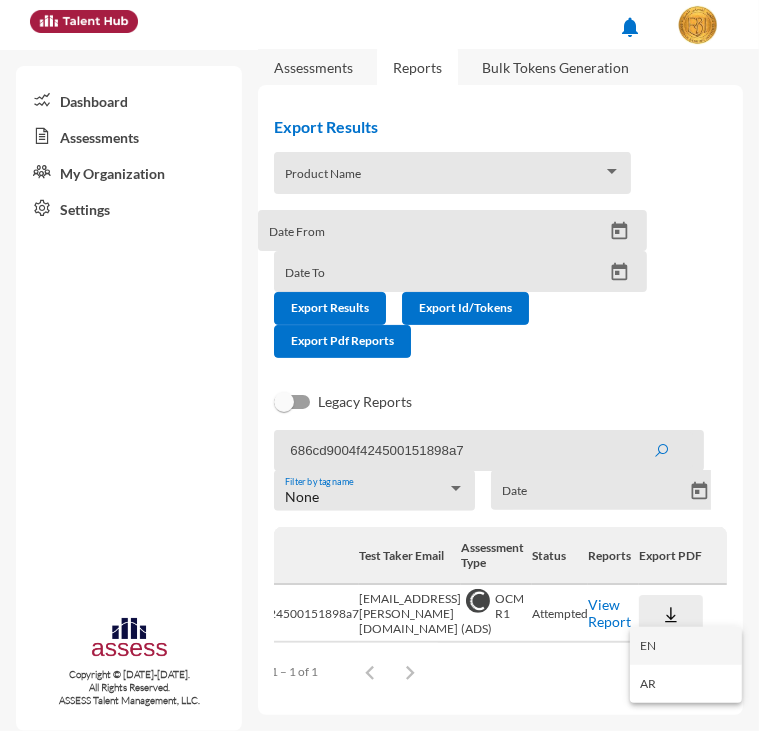click on "EN" at bounding box center (686, 646) 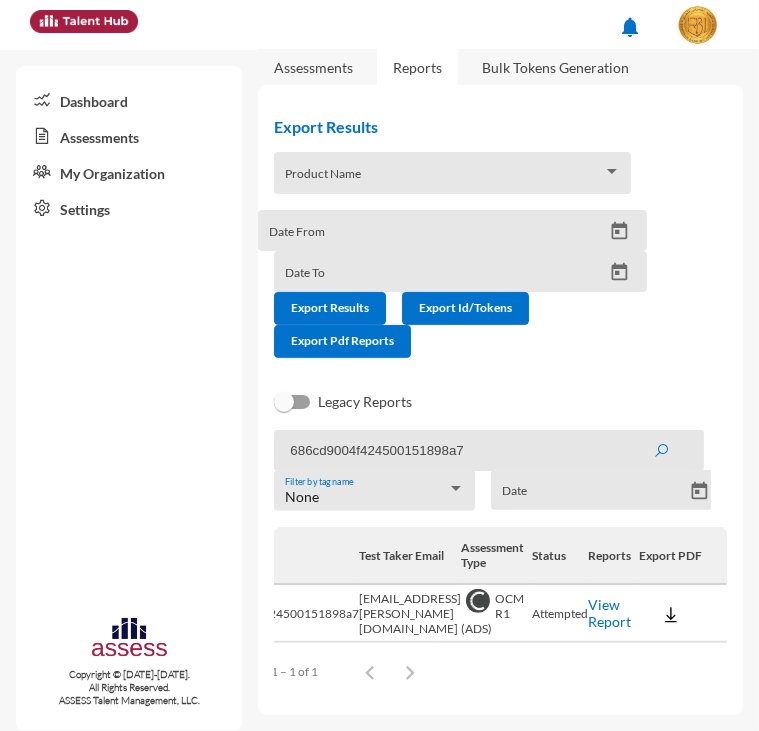 click on "686cd9004f424500151898a7" 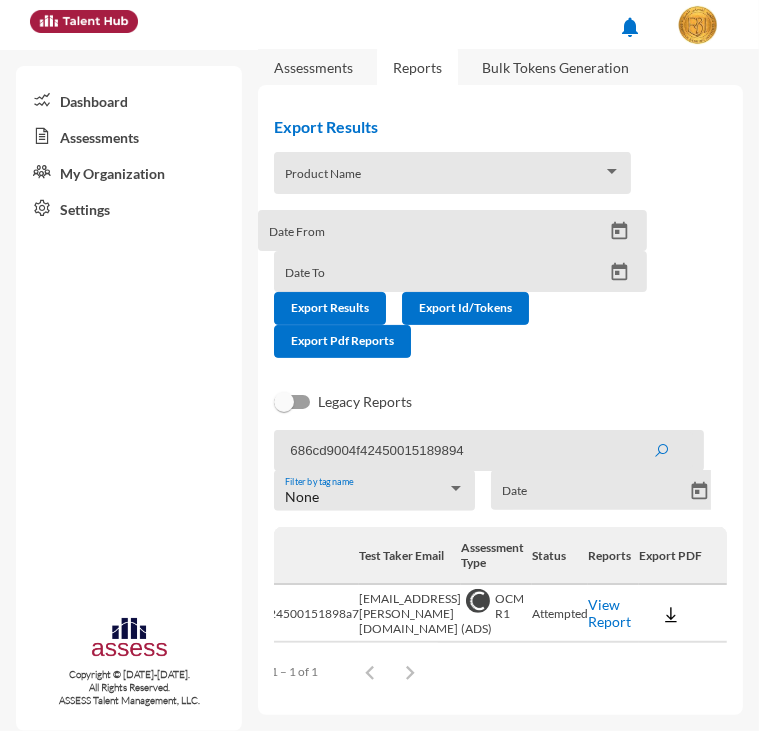 click 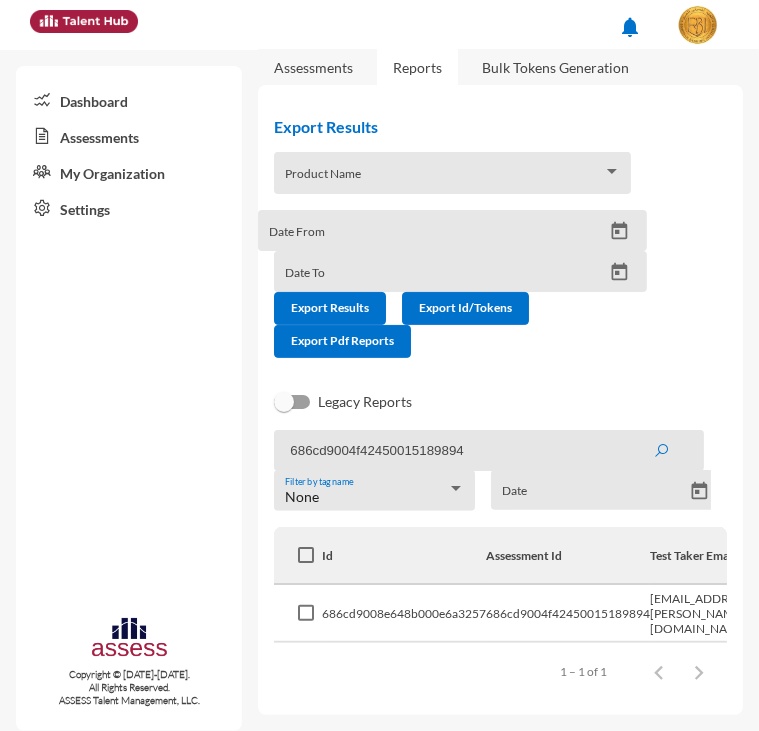 scroll, scrollTop: 0, scrollLeft: 329, axis: horizontal 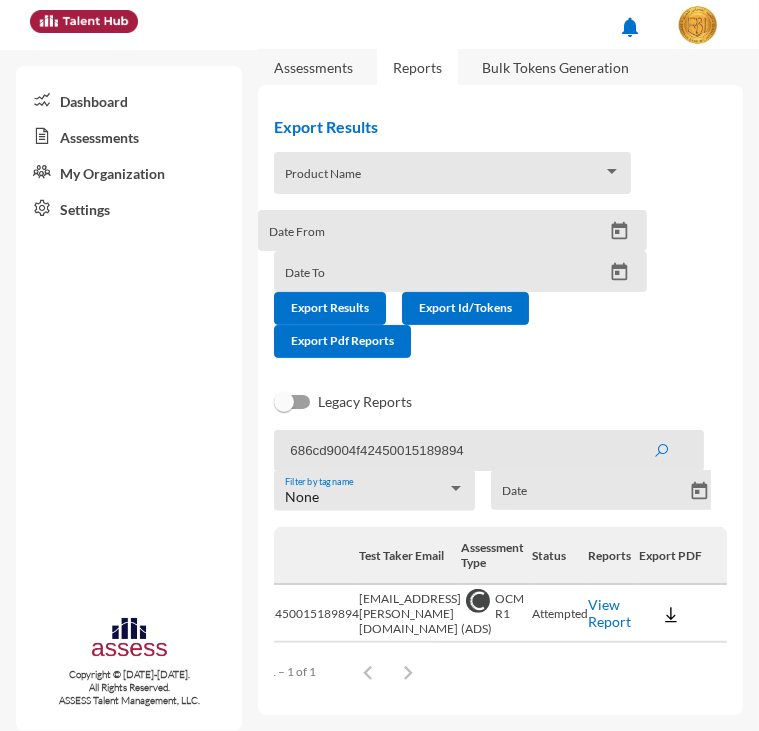 click 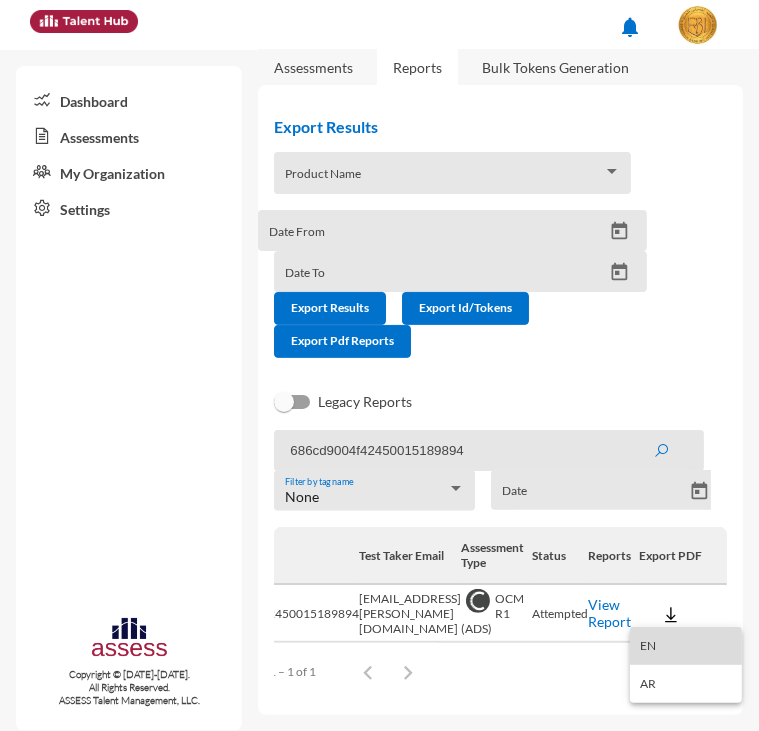 click on "EN" at bounding box center (686, 646) 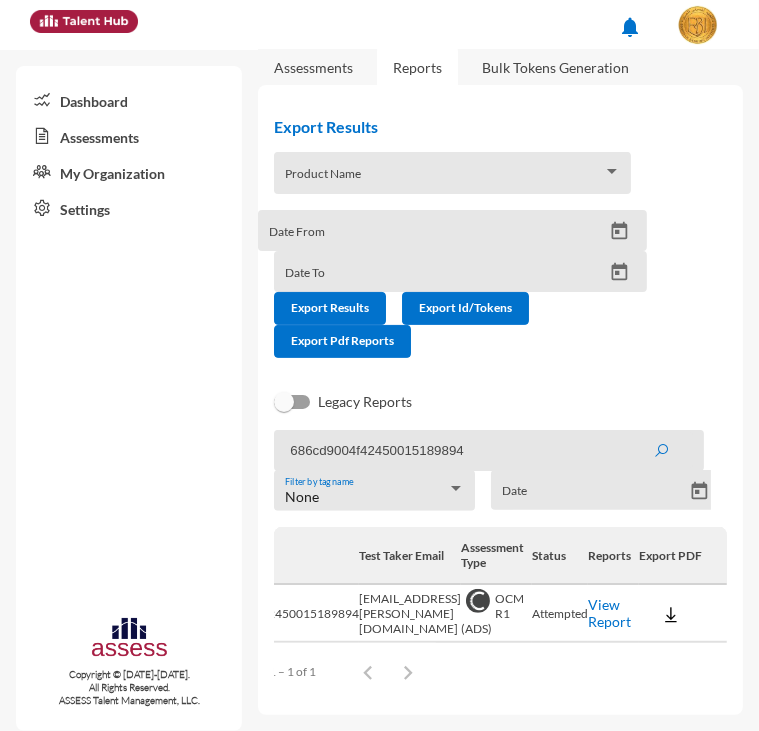 drag, startPoint x: 489, startPoint y: 447, endPoint x: 231, endPoint y: 419, distance: 259.51492 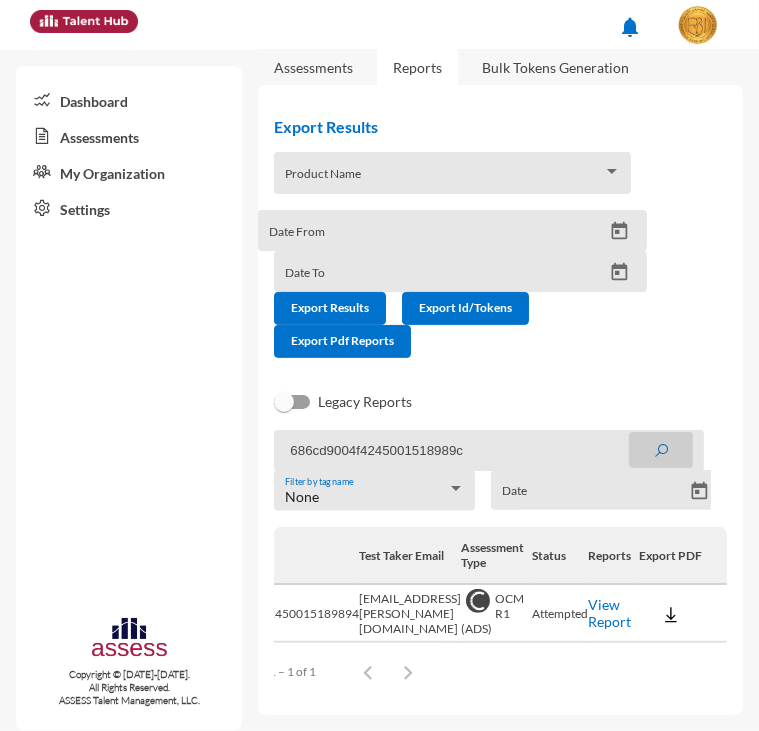 click 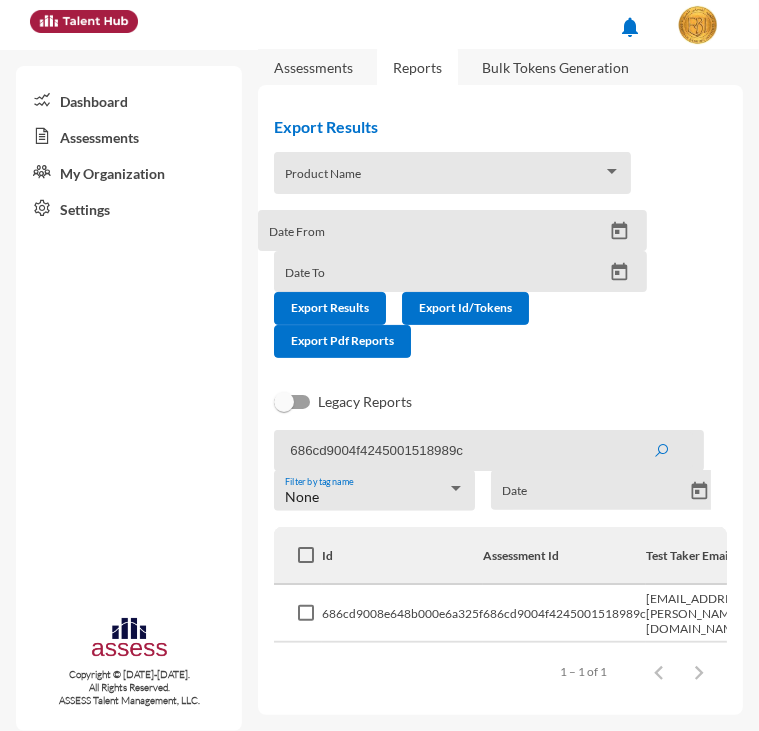 click on "Items per page:  100  1 – 1 of 1" 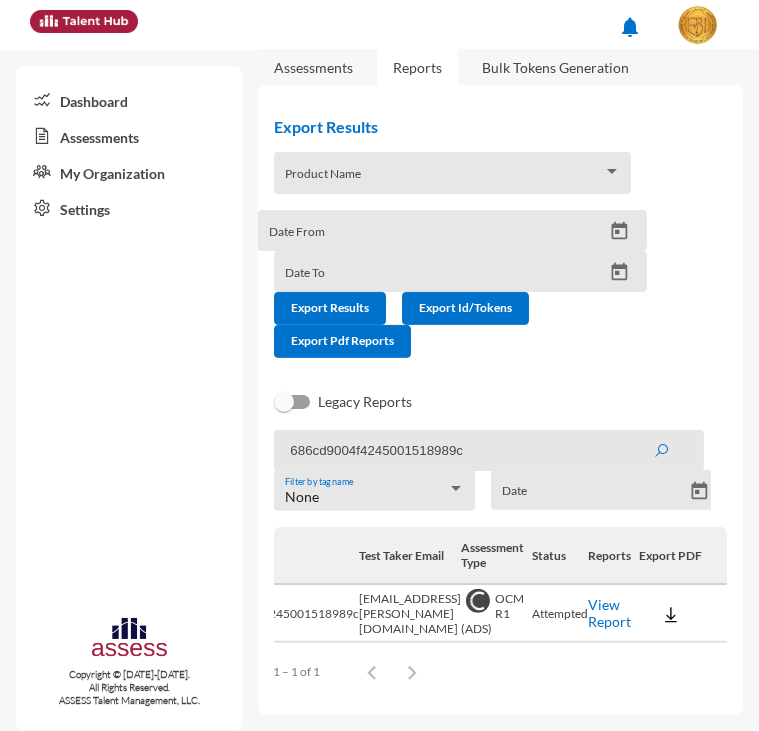 click 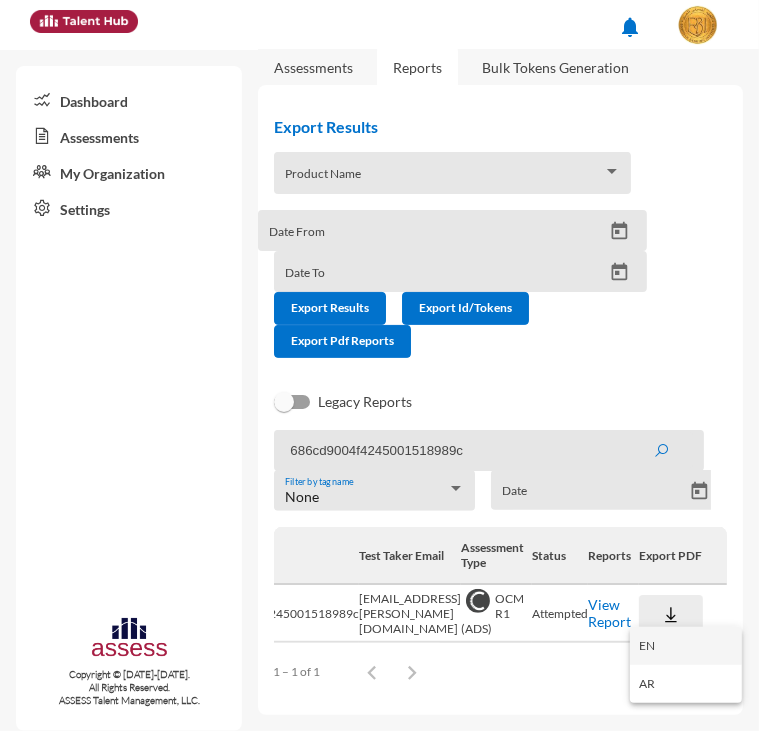 click on "EN" at bounding box center (686, 646) 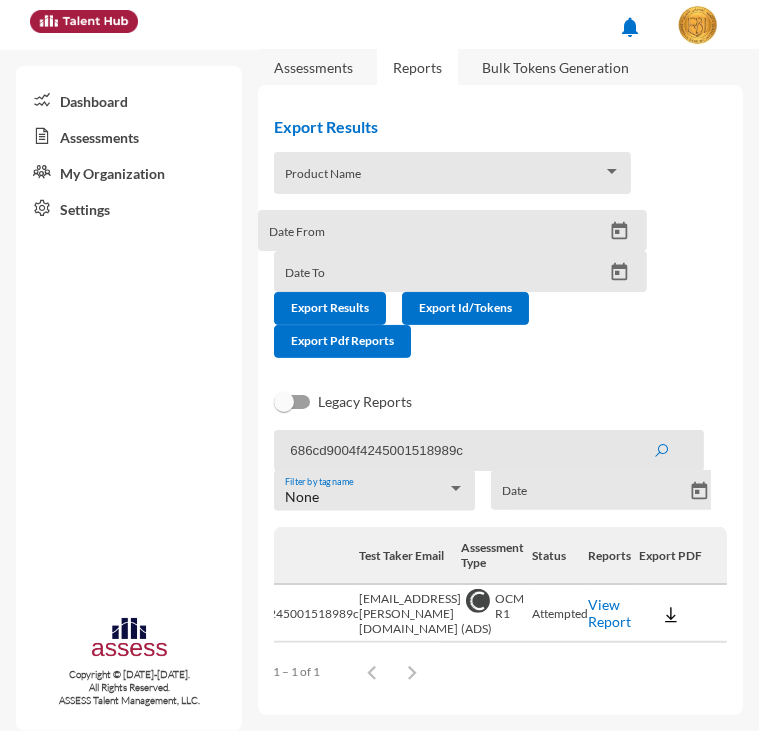 drag, startPoint x: 478, startPoint y: 444, endPoint x: 148, endPoint y: 436, distance: 330.09695 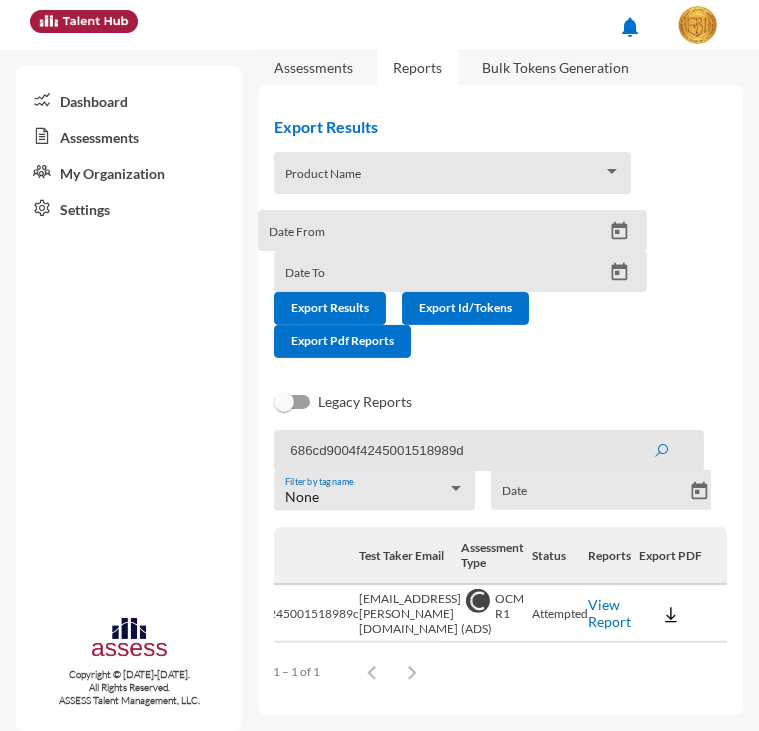 click 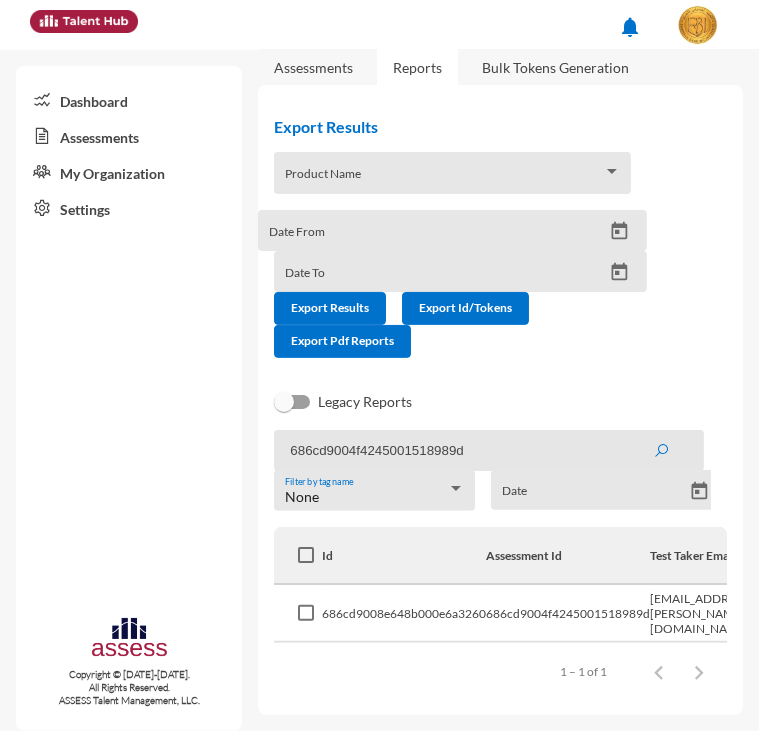 click on "Items per page:  100  1 – 1 of 1" 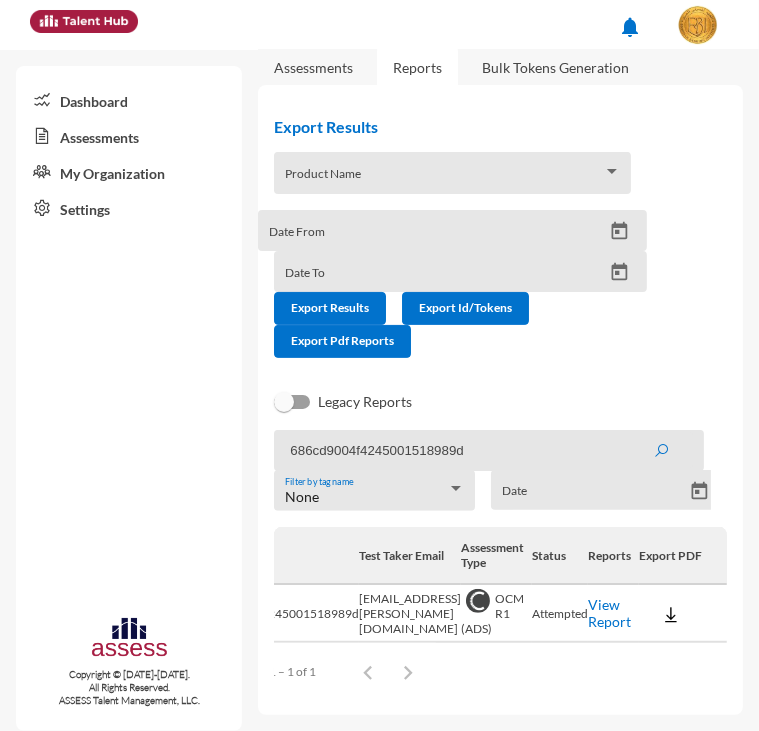 click 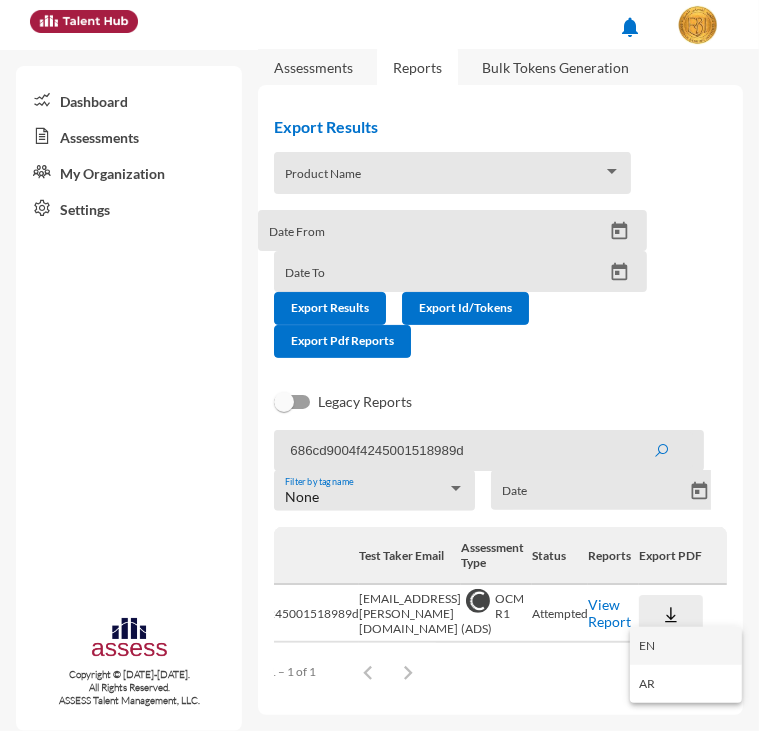 click on "EN" at bounding box center (686, 646) 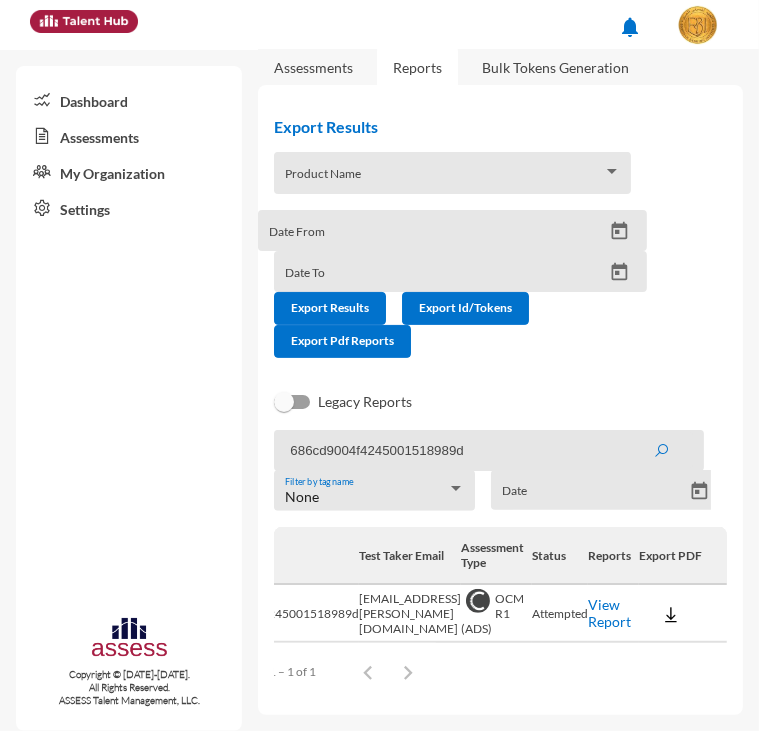 drag, startPoint x: 517, startPoint y: 447, endPoint x: 208, endPoint y: 451, distance: 309.02588 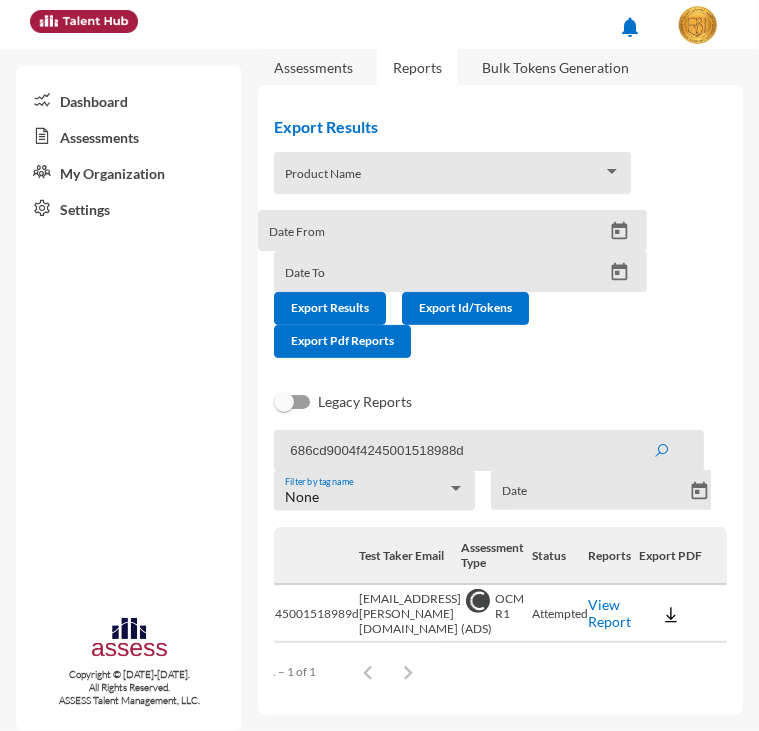 click 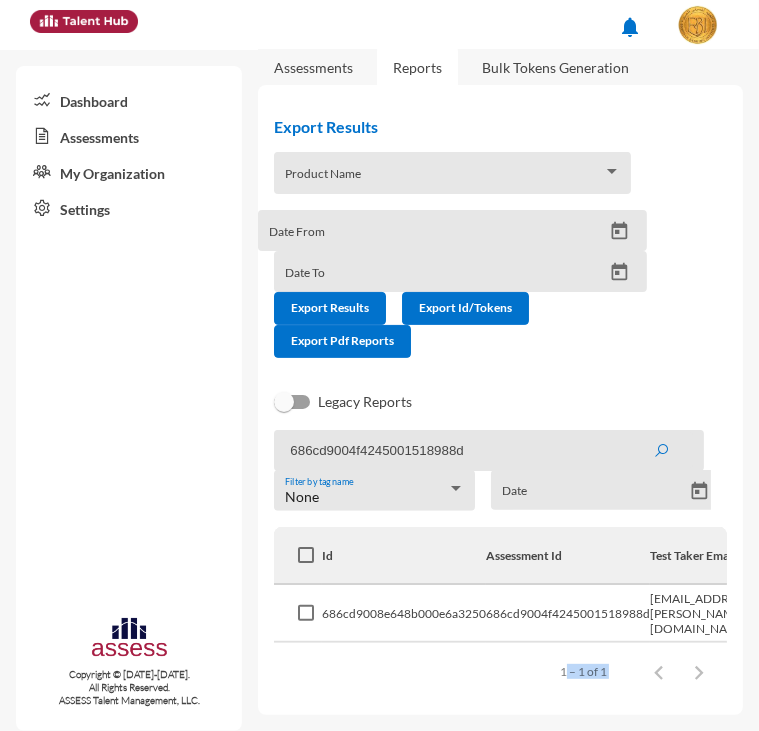 drag, startPoint x: 406, startPoint y: 694, endPoint x: 707, endPoint y: 727, distance: 302.80356 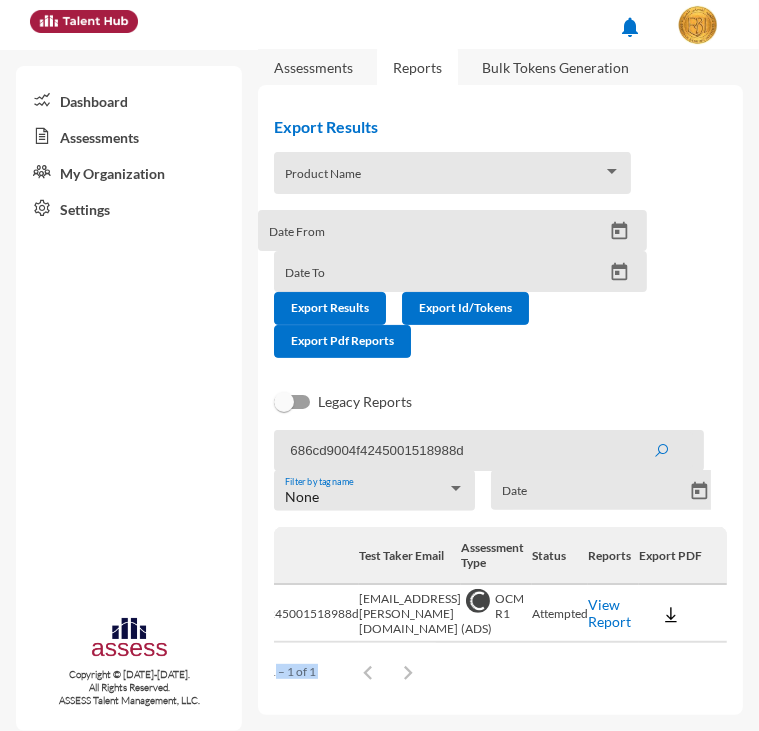 click 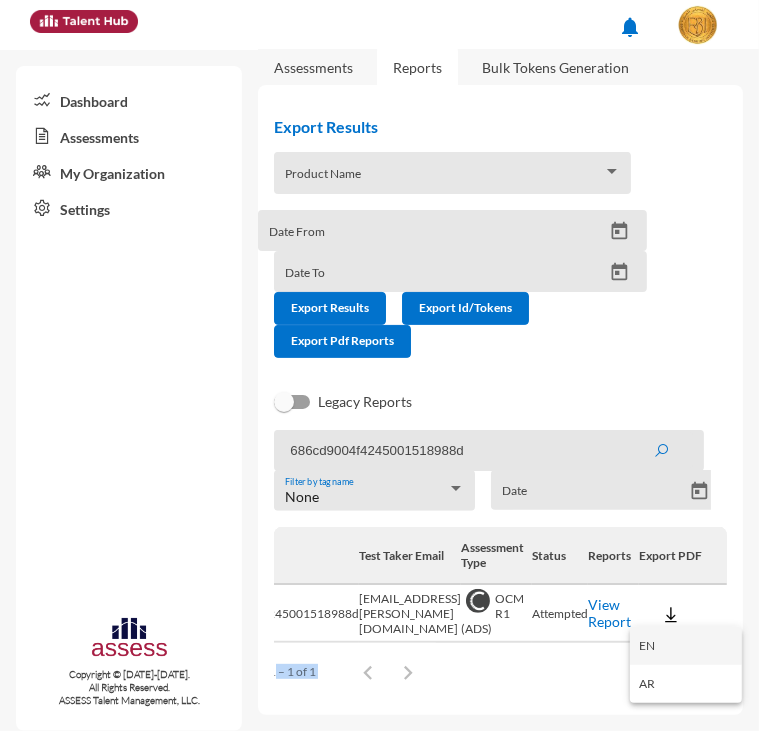 click on "EN" at bounding box center (686, 646) 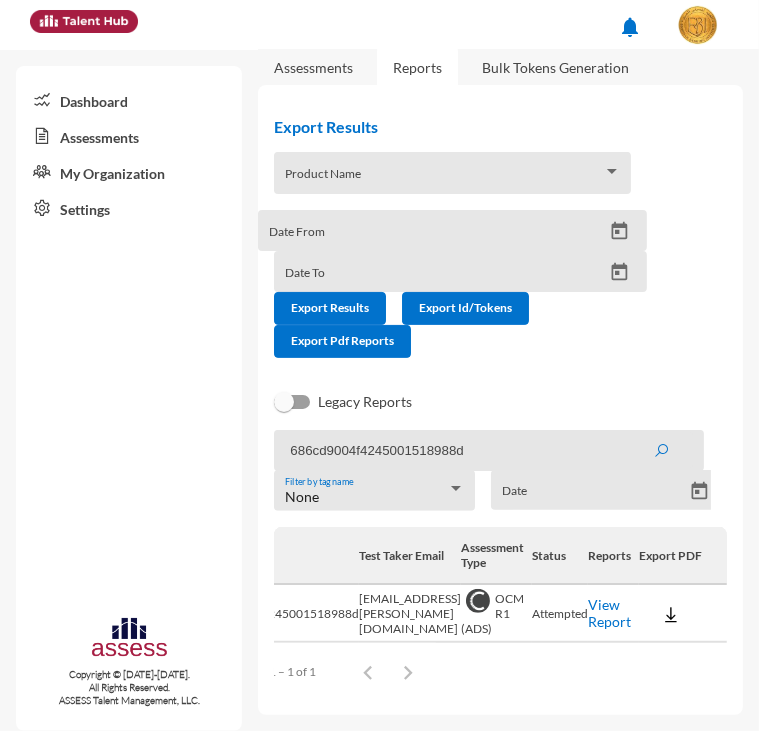 drag, startPoint x: 543, startPoint y: 452, endPoint x: 228, endPoint y: 451, distance: 315.0016 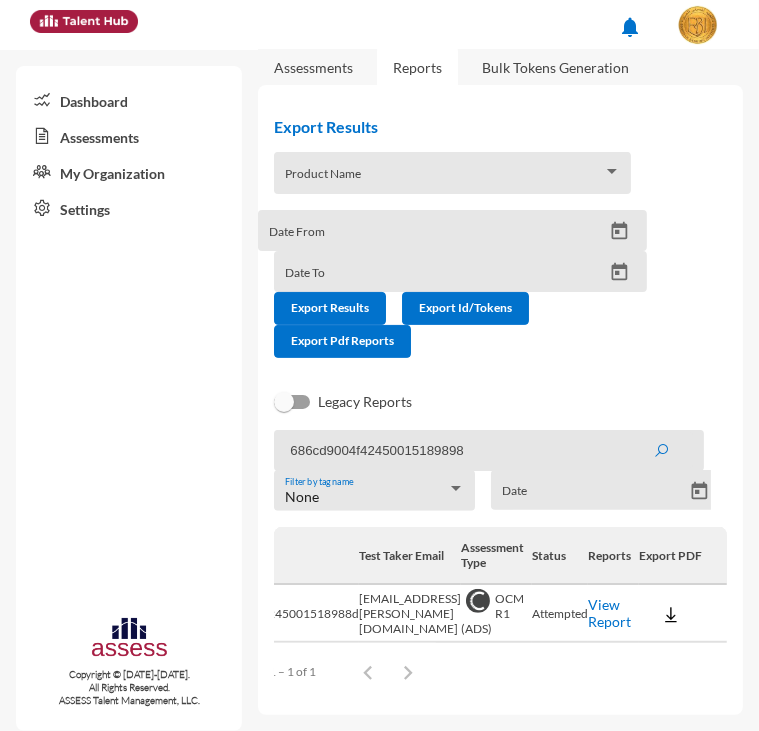 click 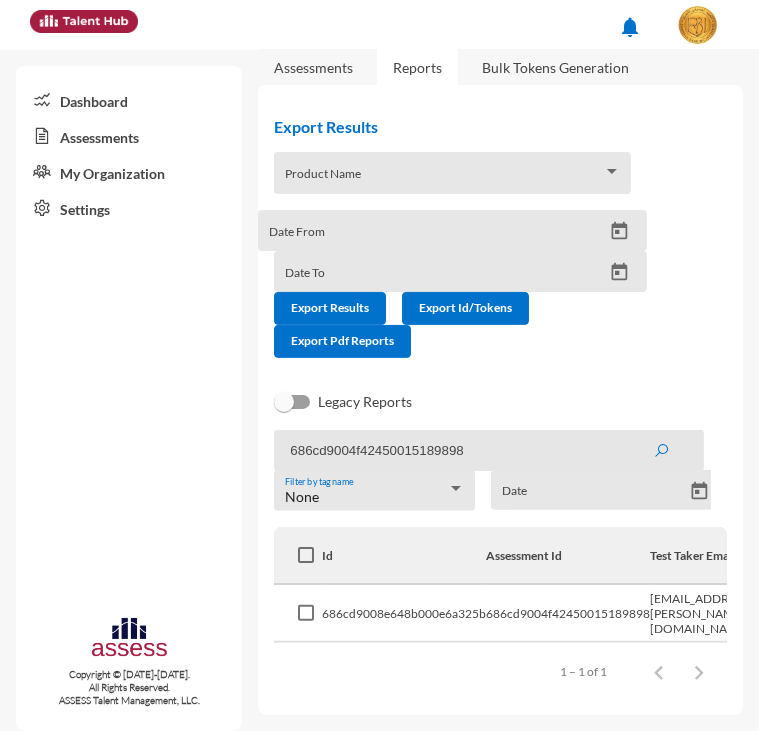click on "Items per page:  100  1 – 1 of 1" 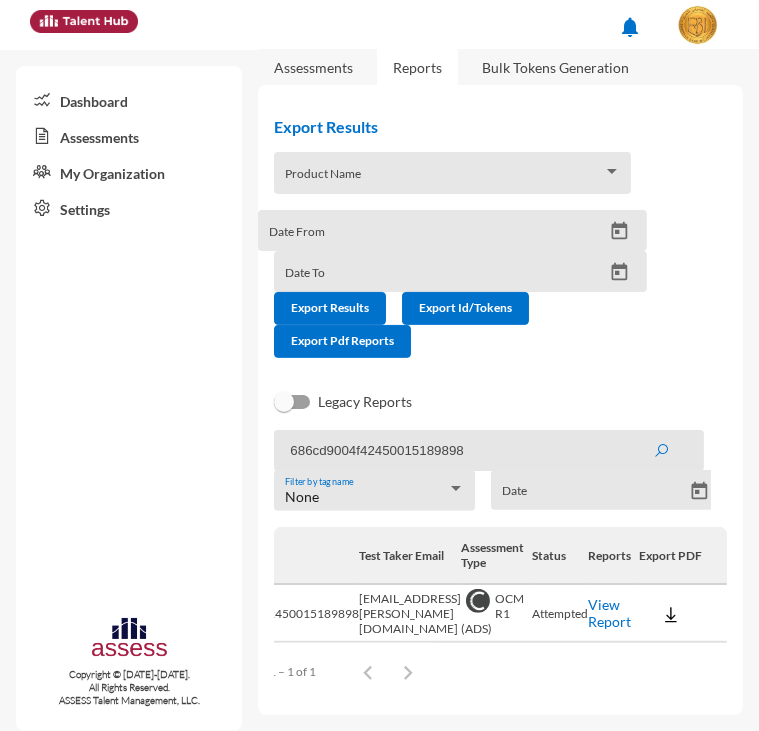 click 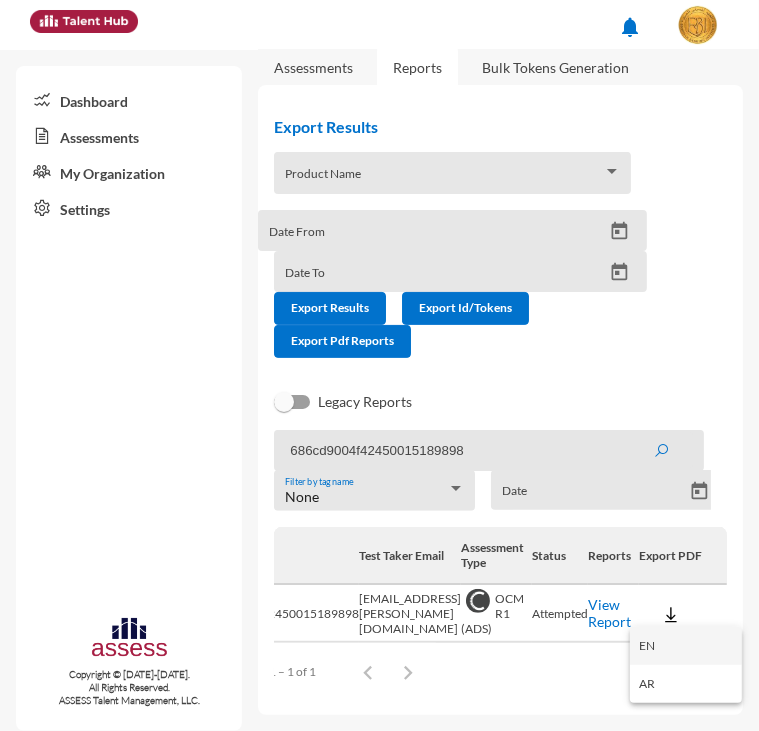 click on "EN" at bounding box center [686, 646] 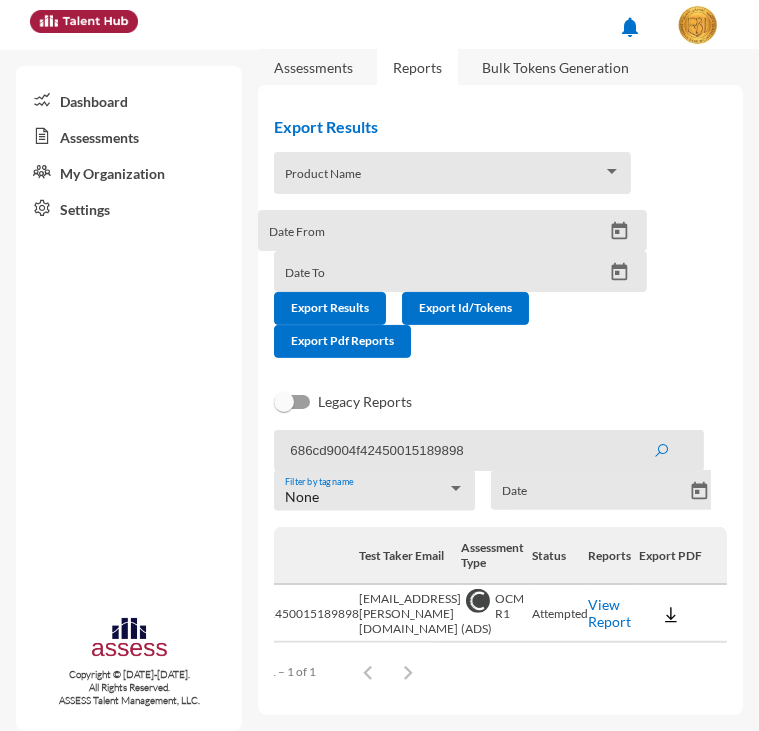 drag, startPoint x: 508, startPoint y: 451, endPoint x: 226, endPoint y: 434, distance: 282.51193 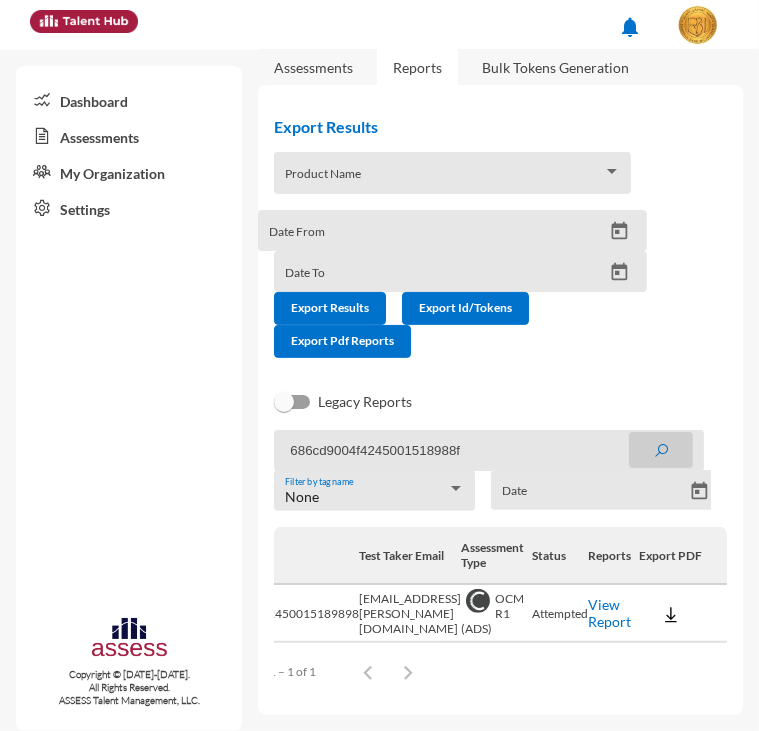 click 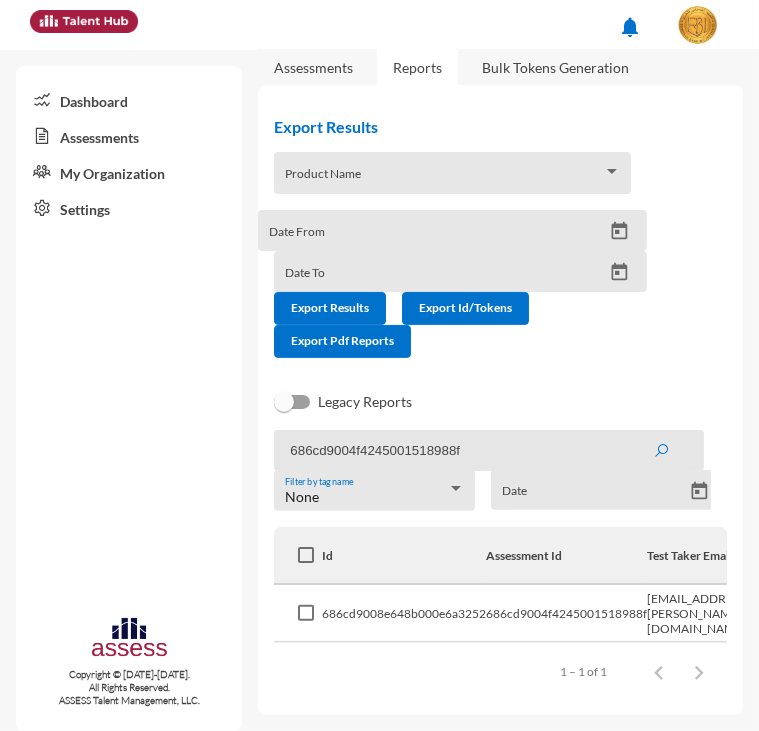 scroll, scrollTop: 0, scrollLeft: 327, axis: horizontal 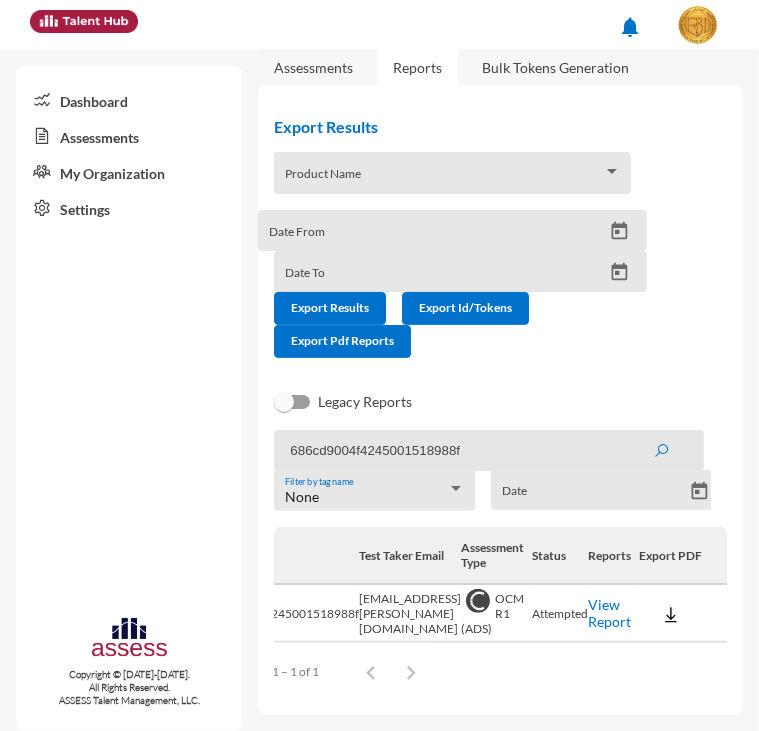 click 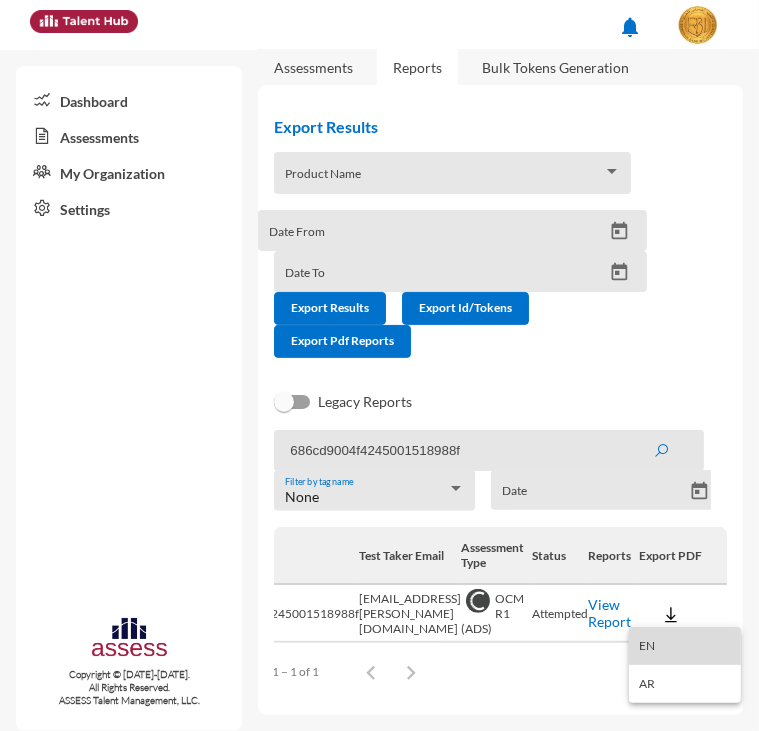 click on "EN" at bounding box center [685, 646] 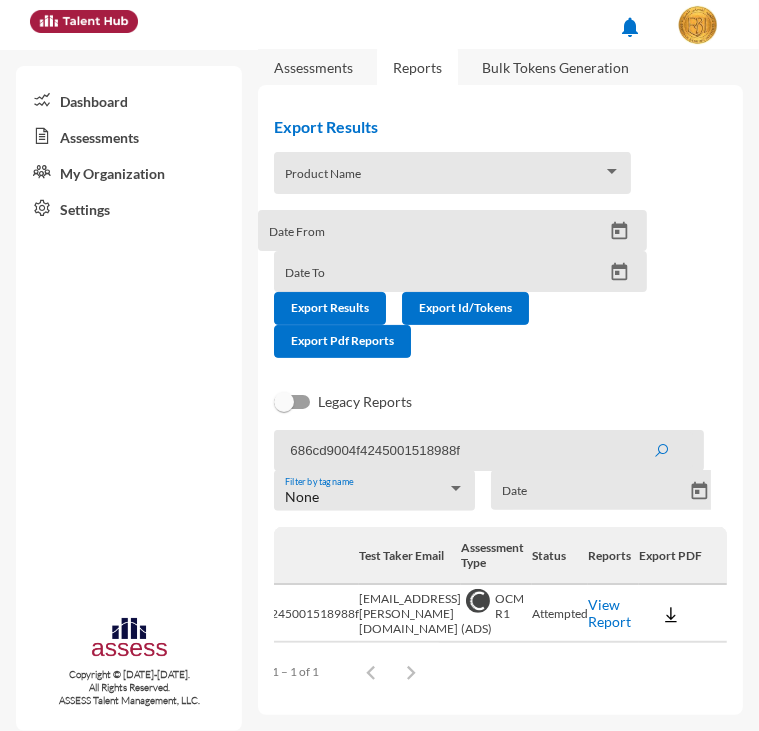 drag, startPoint x: 540, startPoint y: 442, endPoint x: 259, endPoint y: 424, distance: 281.57593 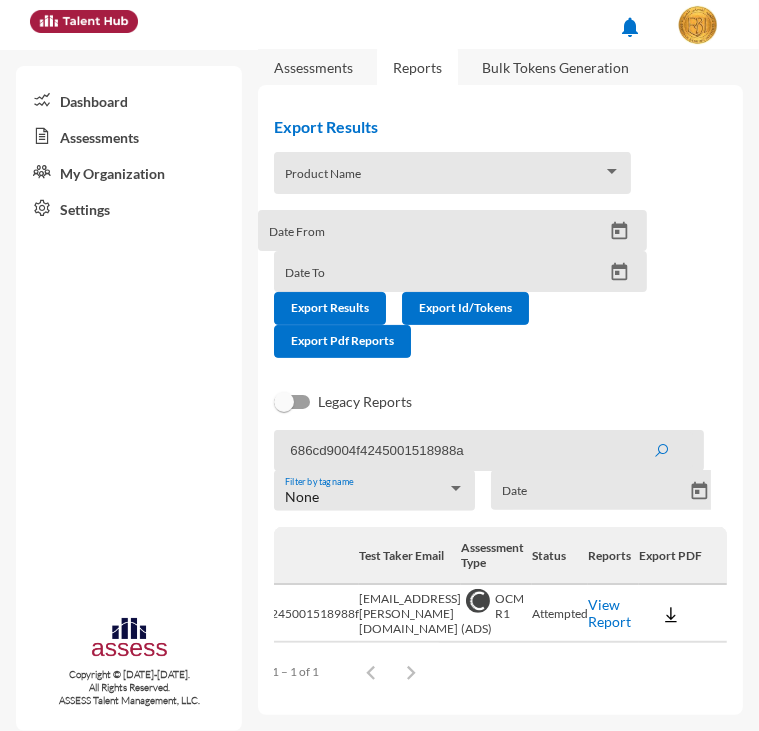 click 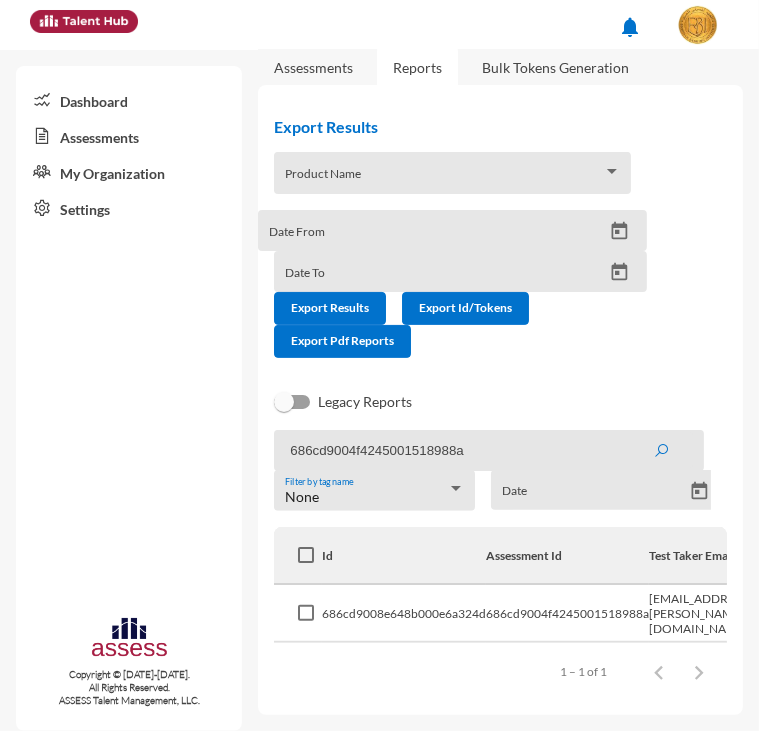 scroll, scrollTop: 0, scrollLeft: 328, axis: horizontal 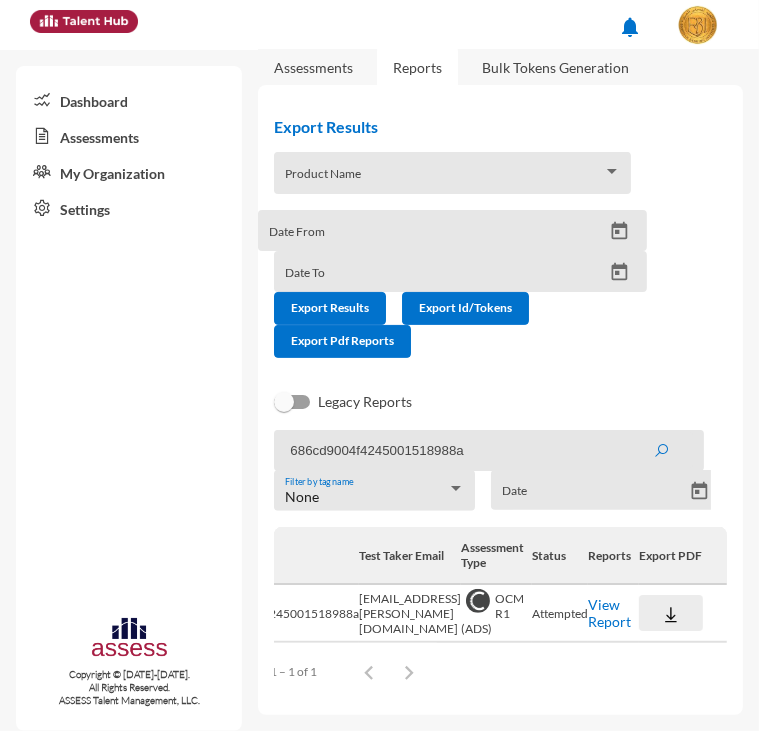 click 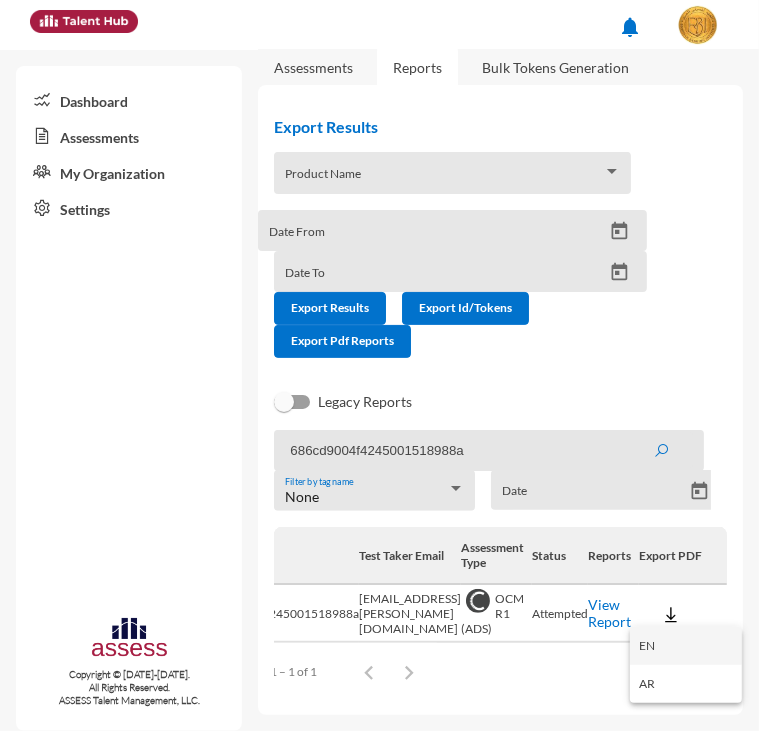 click on "EN" at bounding box center [686, 646] 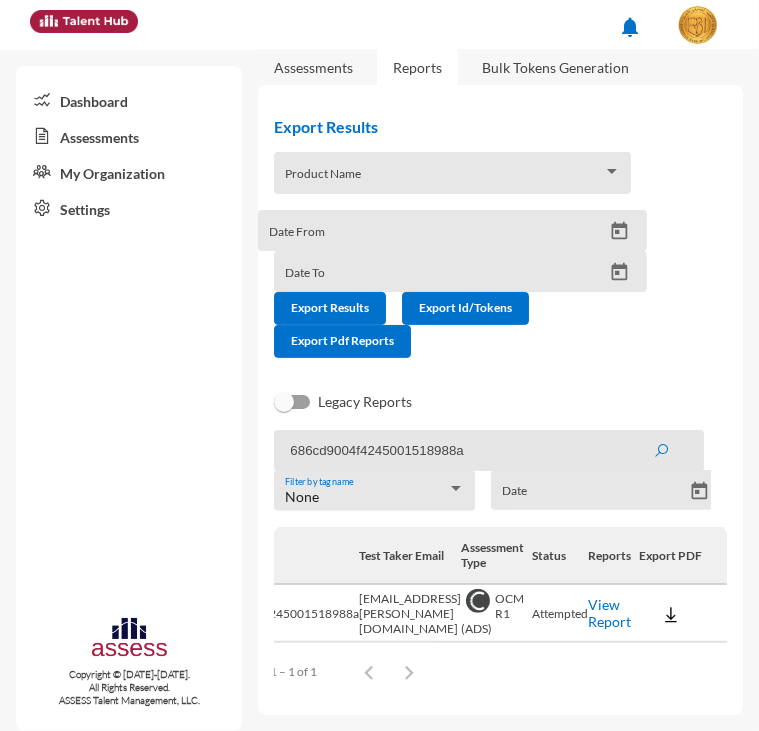 drag, startPoint x: 476, startPoint y: 442, endPoint x: 177, endPoint y: 416, distance: 300.1283 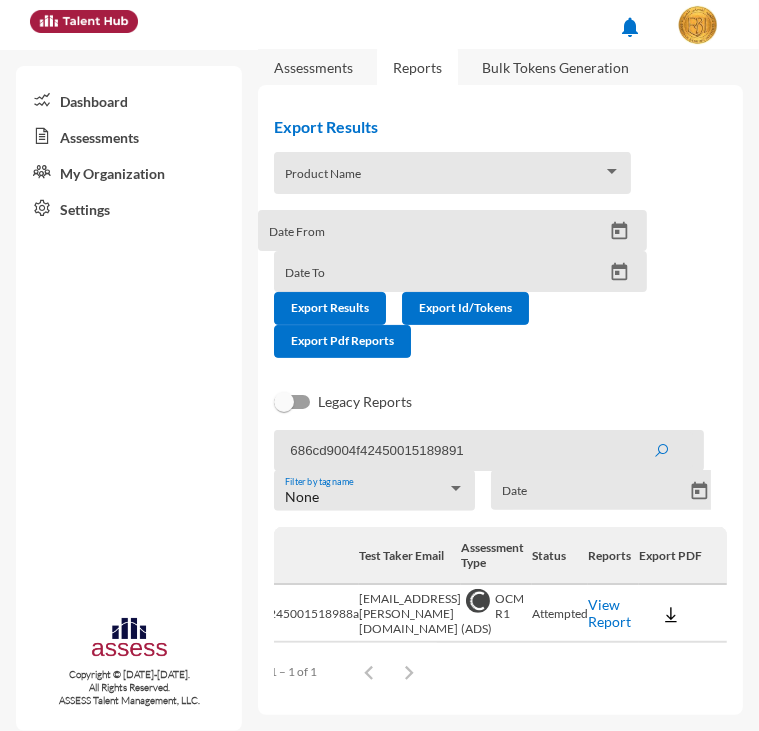 click 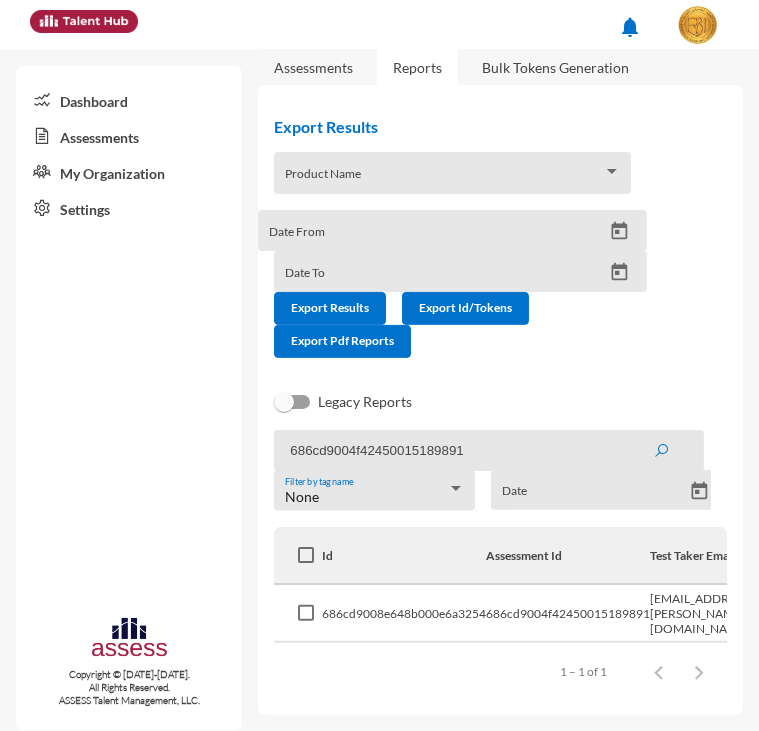 click on "Id Assessment Id  Test Taker Email  Assessment Type Status Reports Export PDF   686cd9008e648b000e6a3254 686cd9004f42450015189891 esraa.elsayed@ebi.gov.eg  OCM R1 (ADS)   Attempted   View Report   Items per page:  100  1 – 1 of 1" 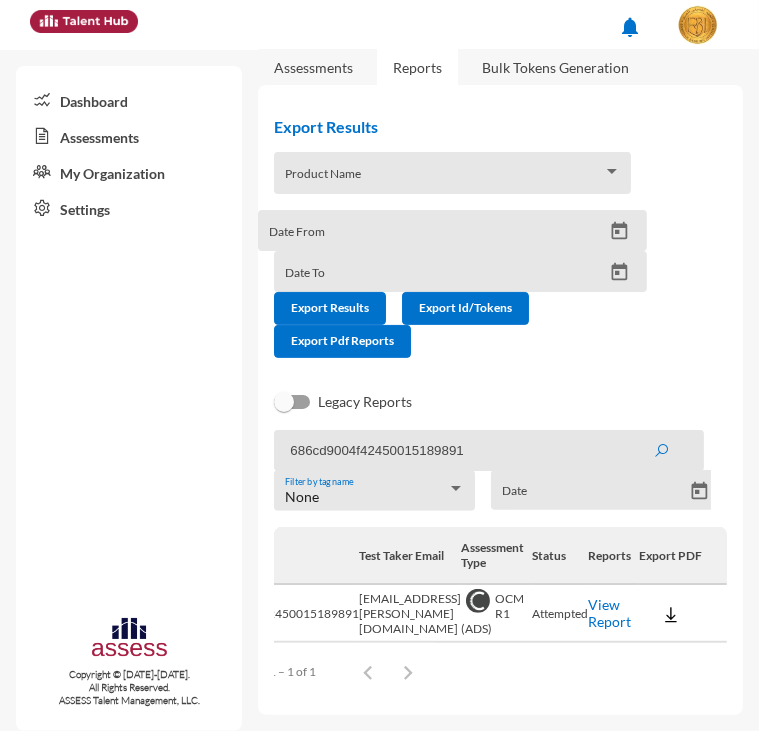 click 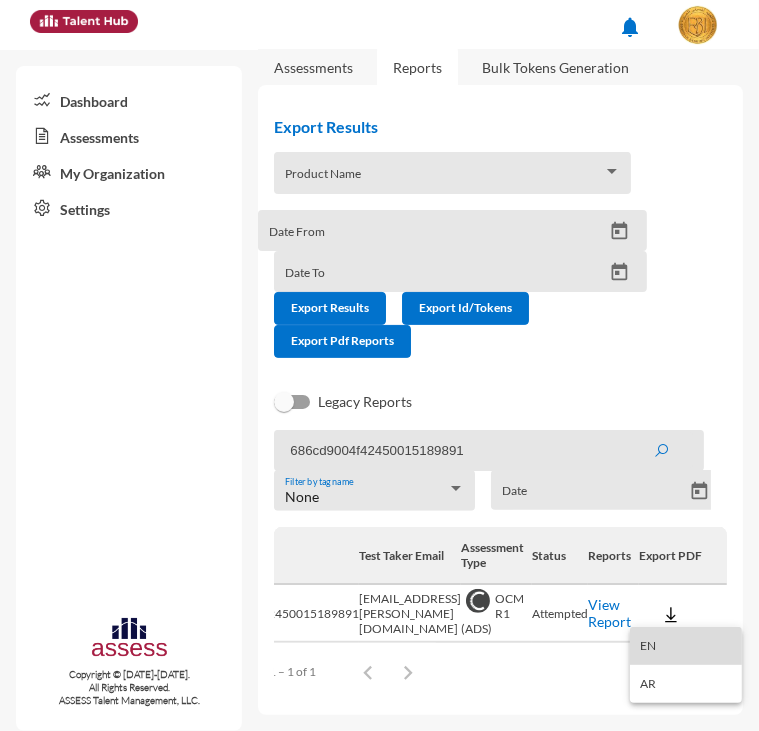 click on "EN" at bounding box center (686, 646) 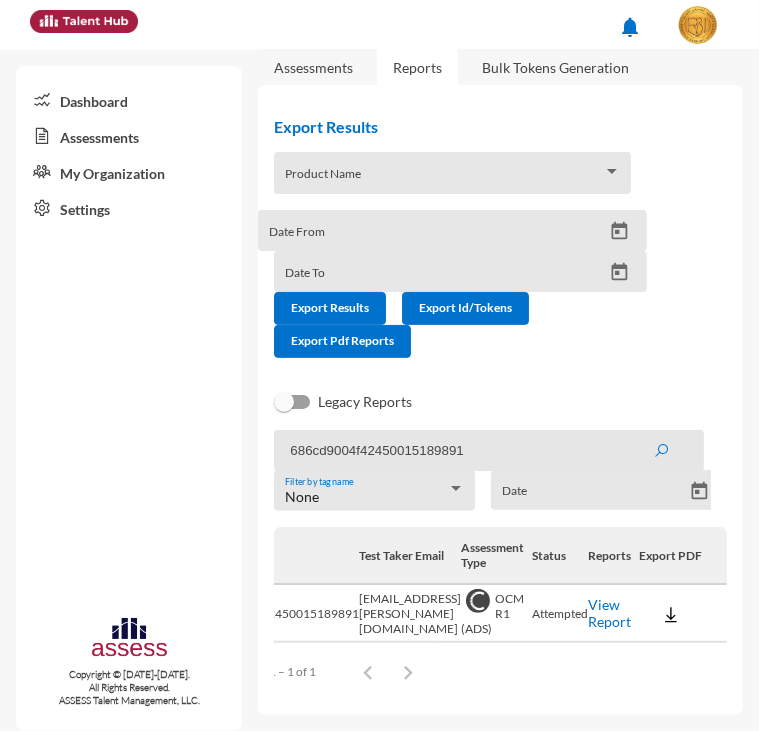 drag, startPoint x: 519, startPoint y: 432, endPoint x: 229, endPoint y: 435, distance: 290.0155 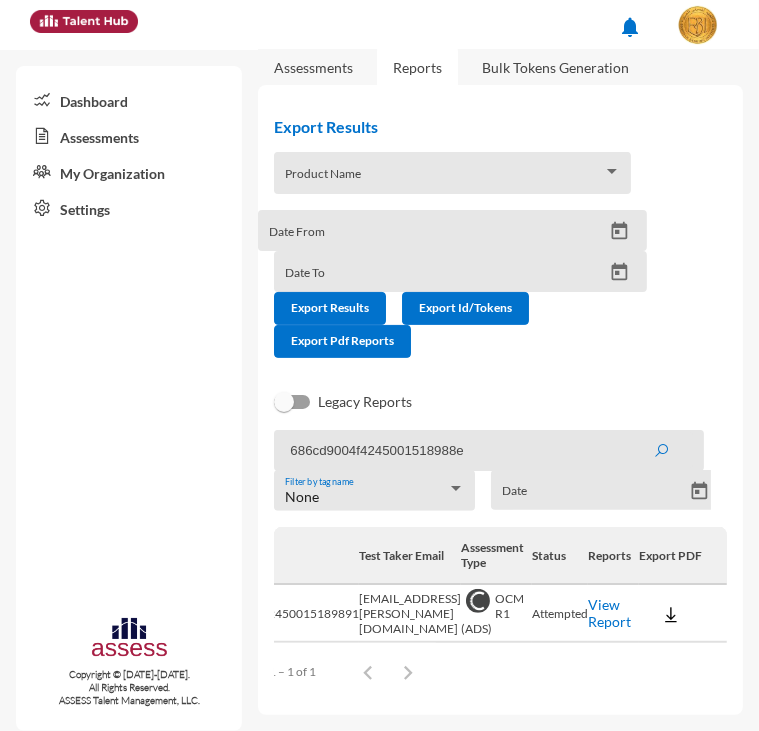 click 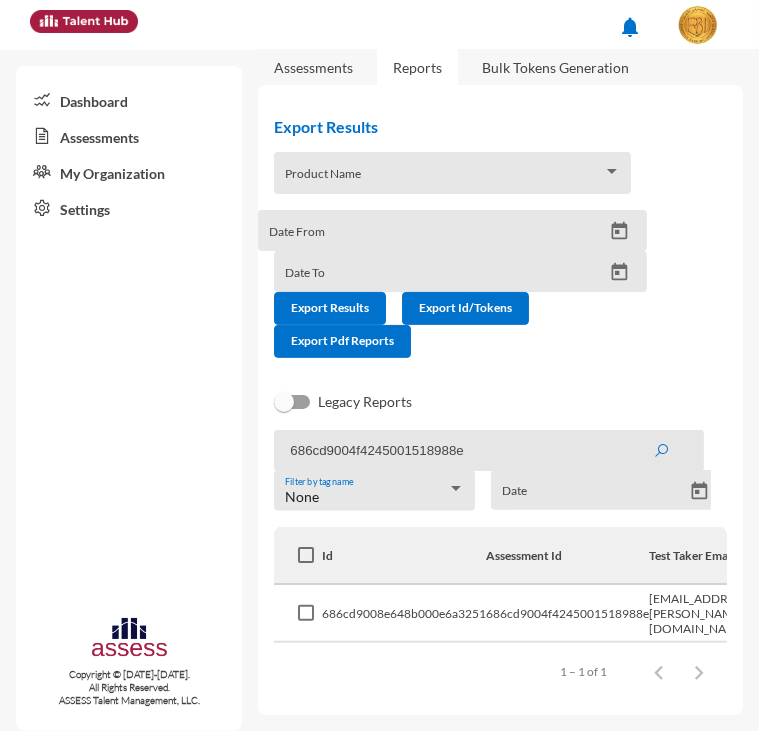 scroll, scrollTop: 0, scrollLeft: 329, axis: horizontal 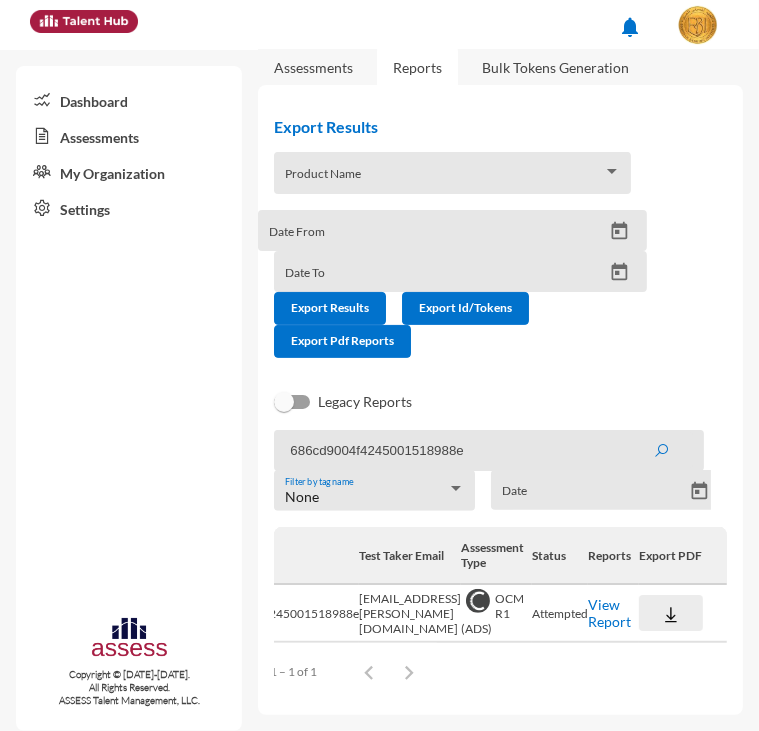 click 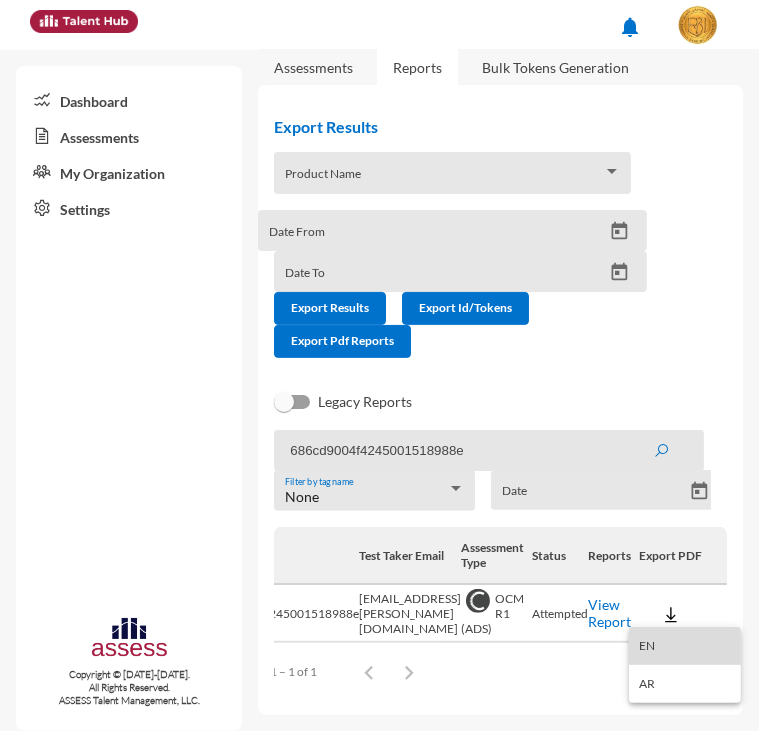 click on "EN" at bounding box center [685, 646] 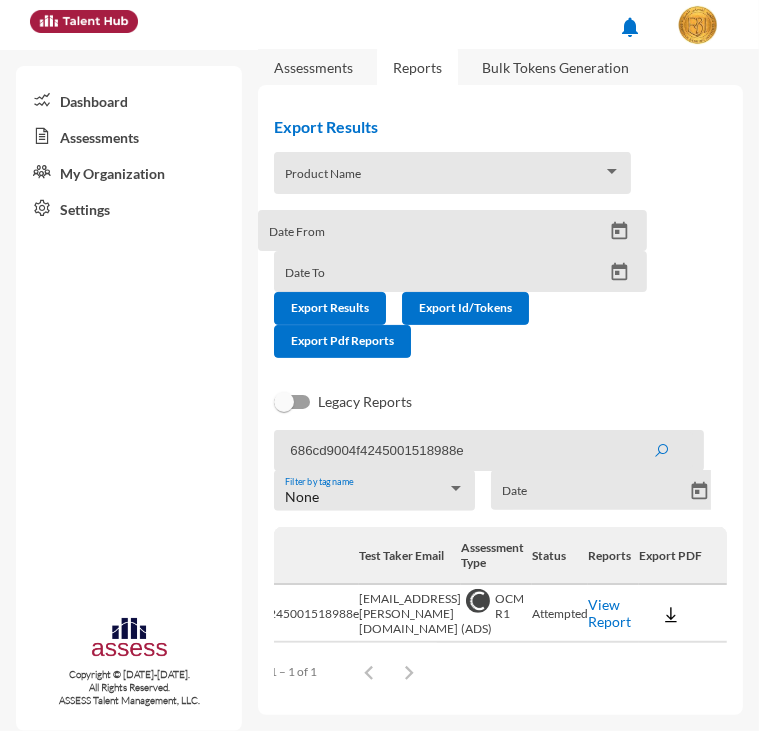 drag, startPoint x: 491, startPoint y: 438, endPoint x: 168, endPoint y: 439, distance: 323.00156 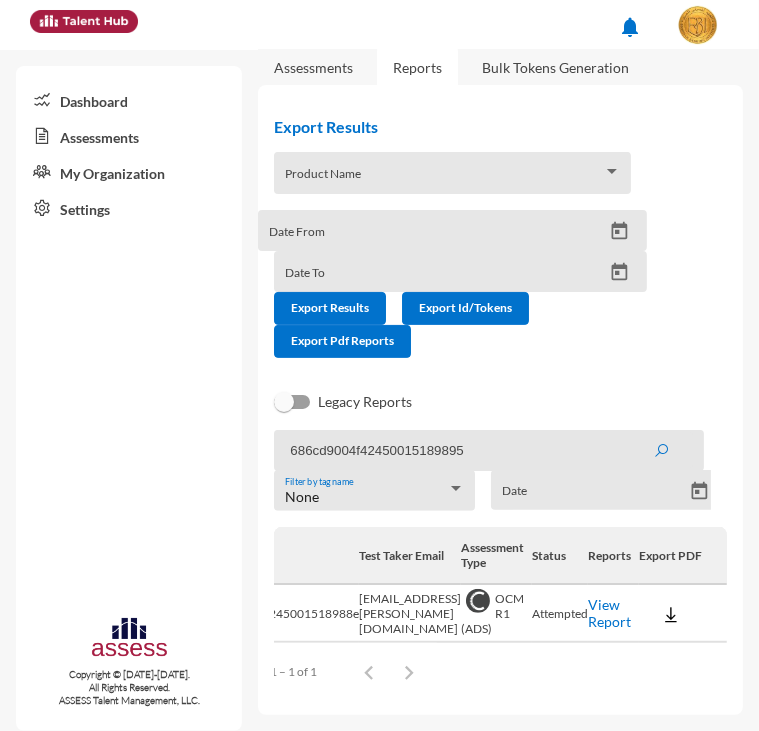 click 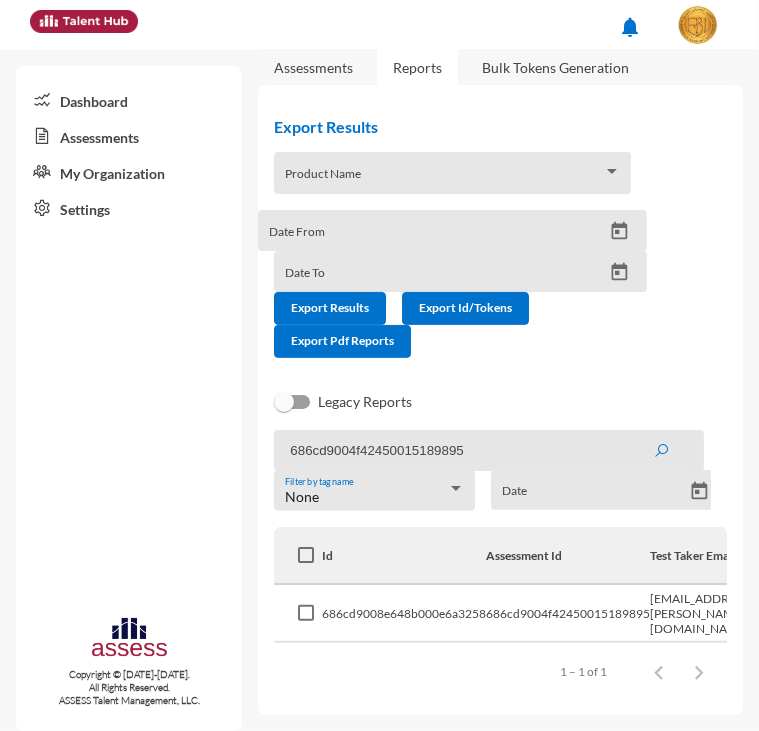 click on "Items per page:  100  1 – 1 of 1" 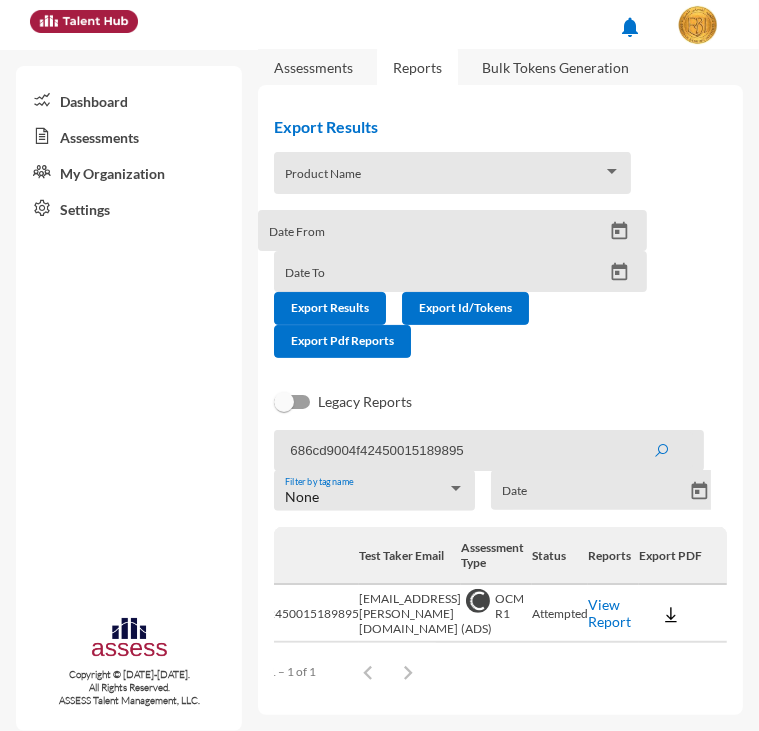 click 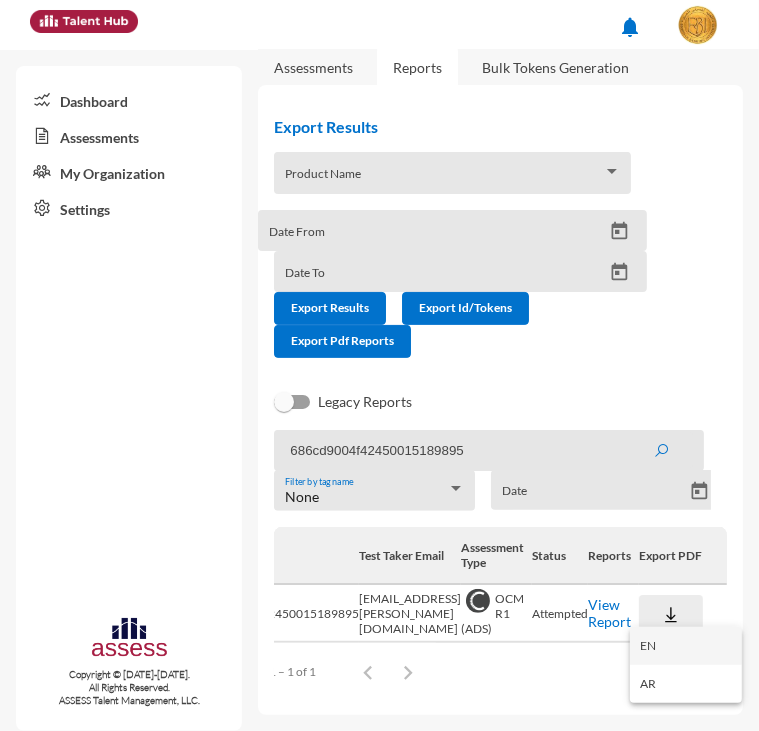 click on "EN" at bounding box center (686, 646) 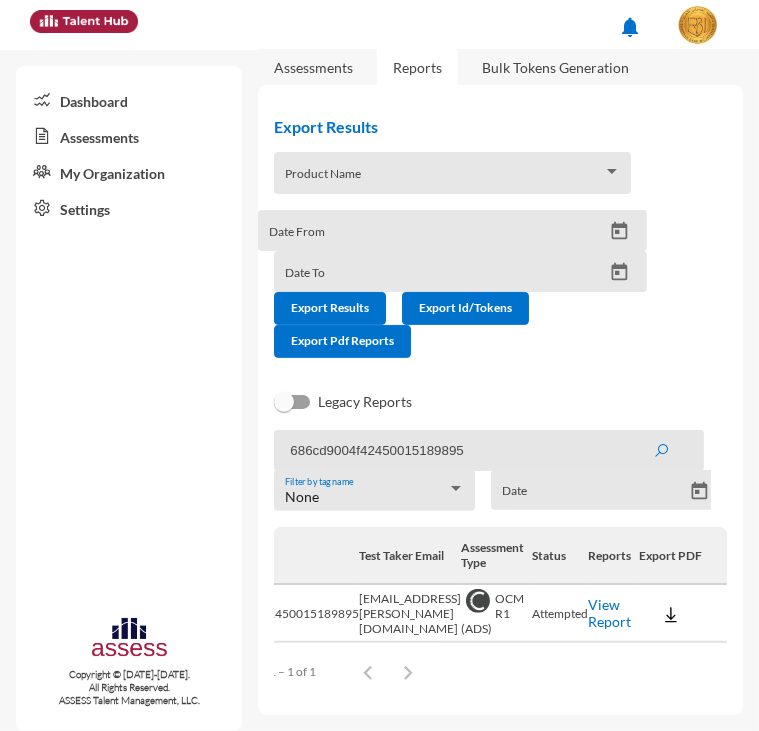 drag, startPoint x: 494, startPoint y: 442, endPoint x: 148, endPoint y: 421, distance: 346.6367 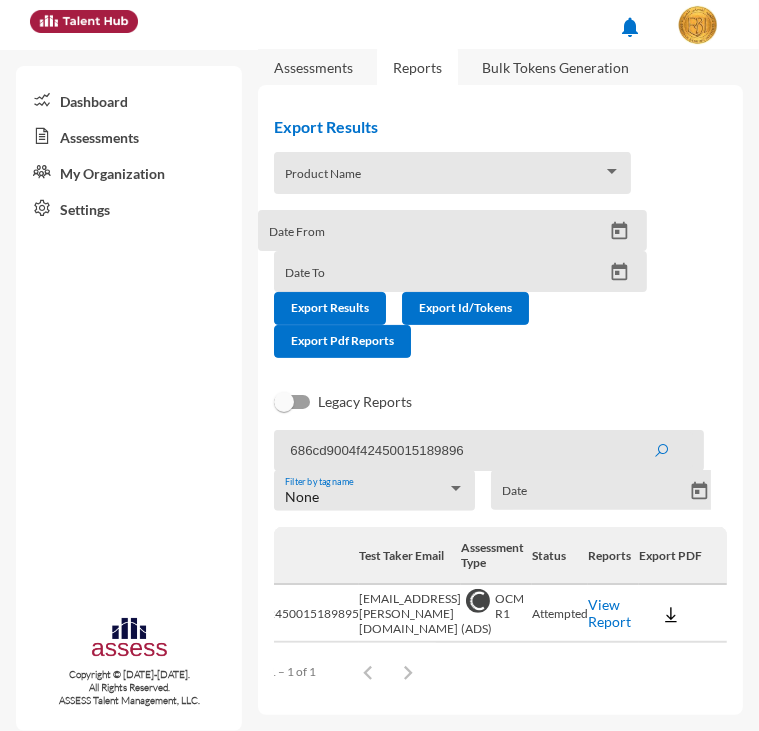 click 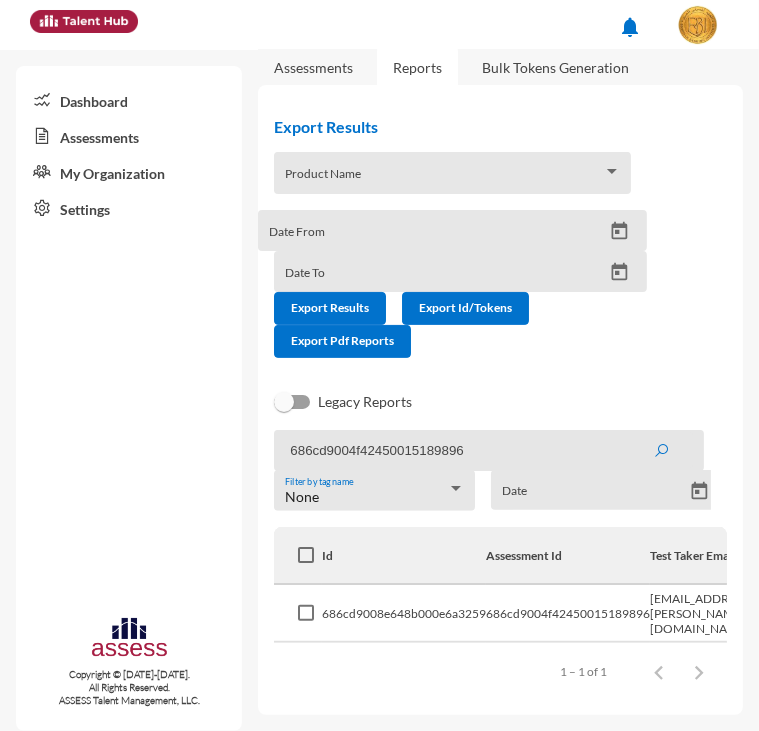 scroll, scrollTop: 0, scrollLeft: 329, axis: horizontal 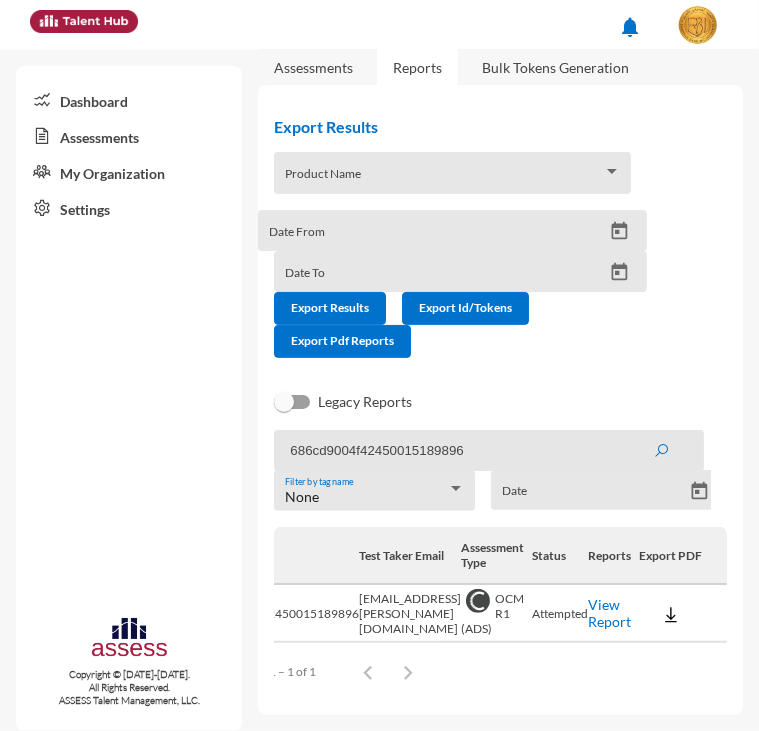 click 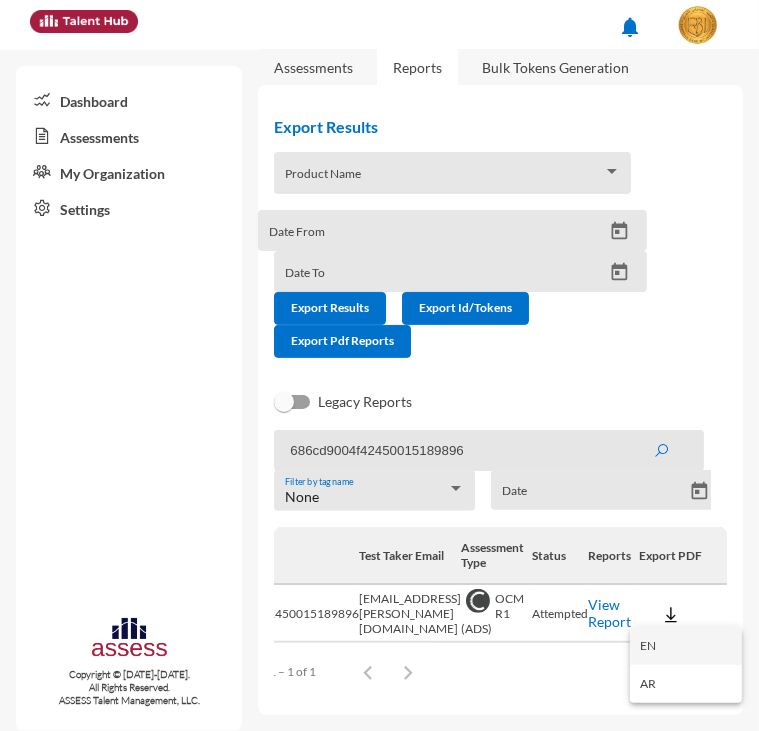 click on "EN" at bounding box center (686, 646) 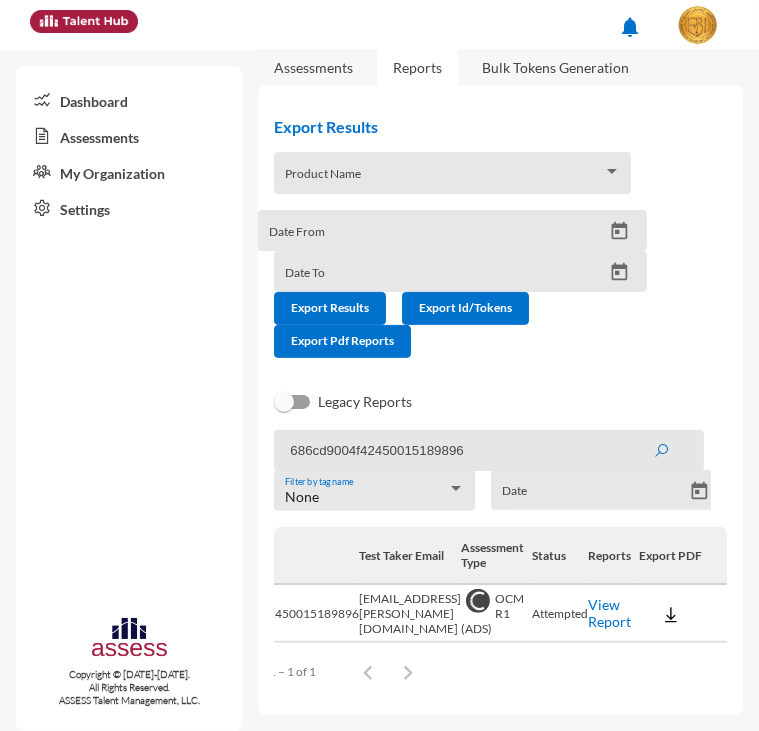 drag, startPoint x: 127, startPoint y: 366, endPoint x: 92, endPoint y: 371, distance: 35.35534 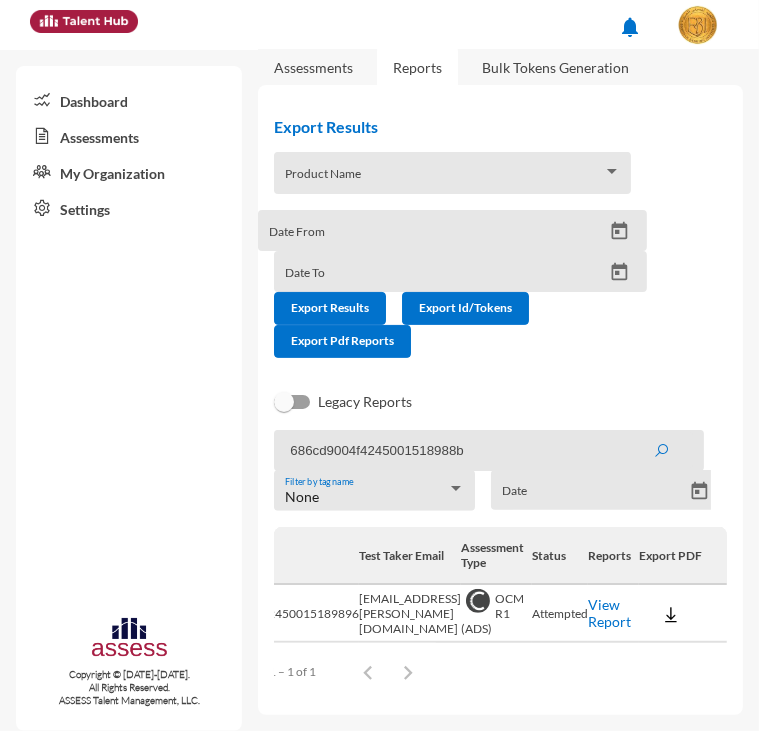 click 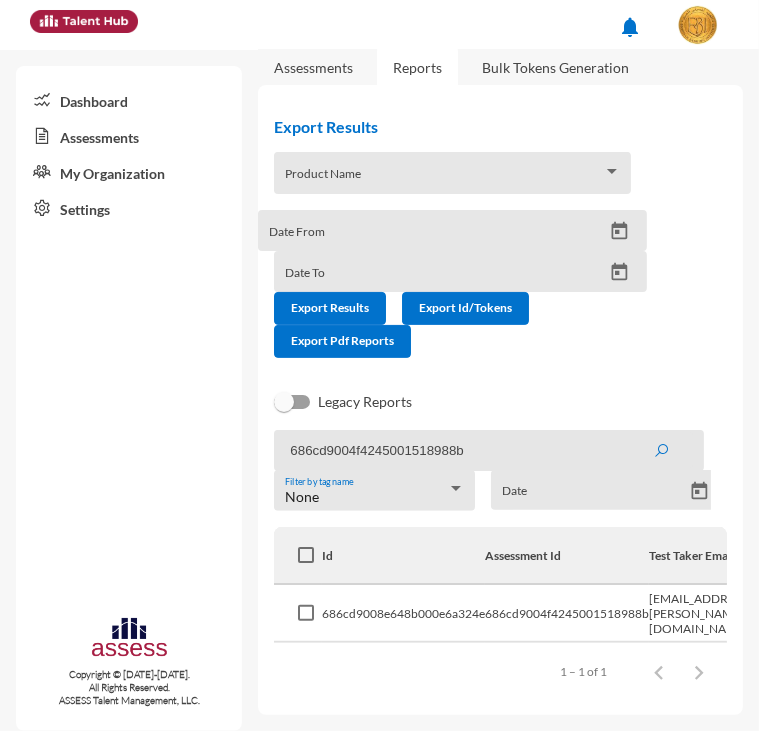 scroll, scrollTop: 0, scrollLeft: 328, axis: horizontal 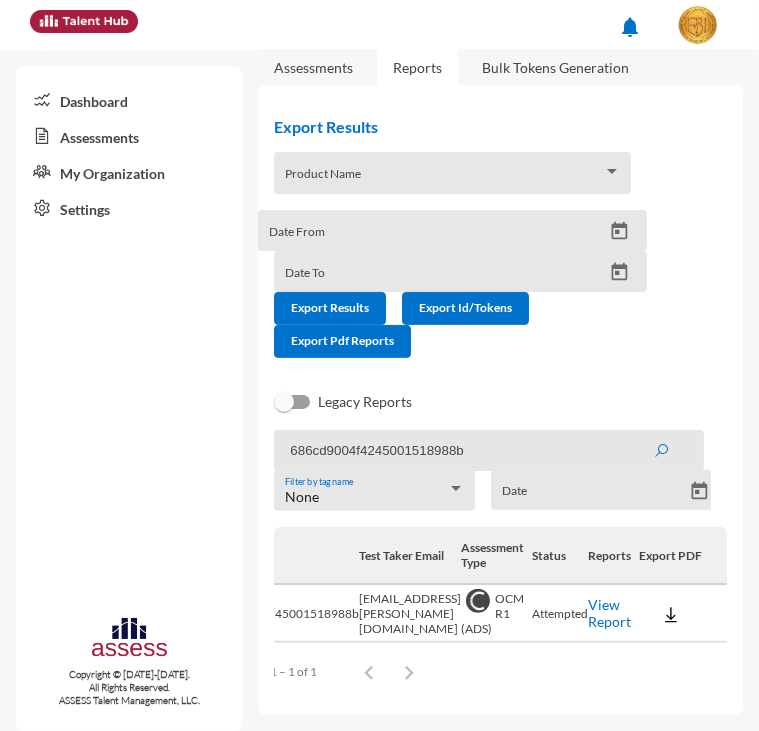 click 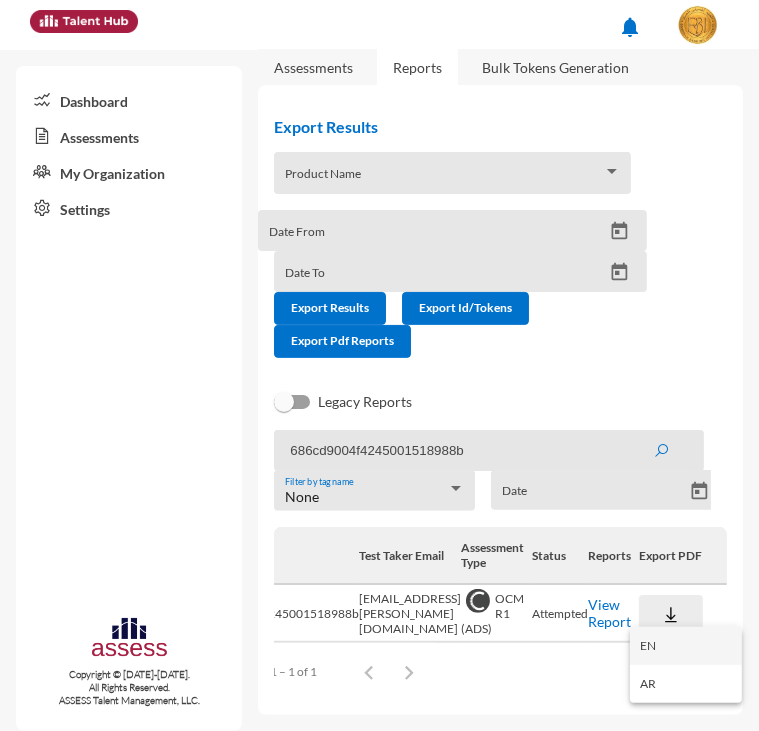click on "EN" at bounding box center [686, 646] 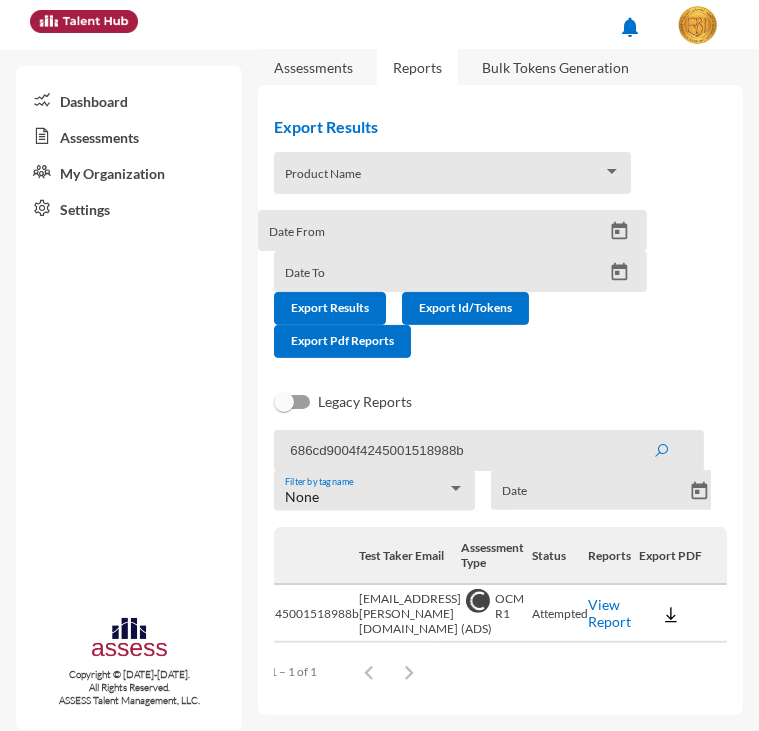 drag, startPoint x: 468, startPoint y: 445, endPoint x: 190, endPoint y: 434, distance: 278.21753 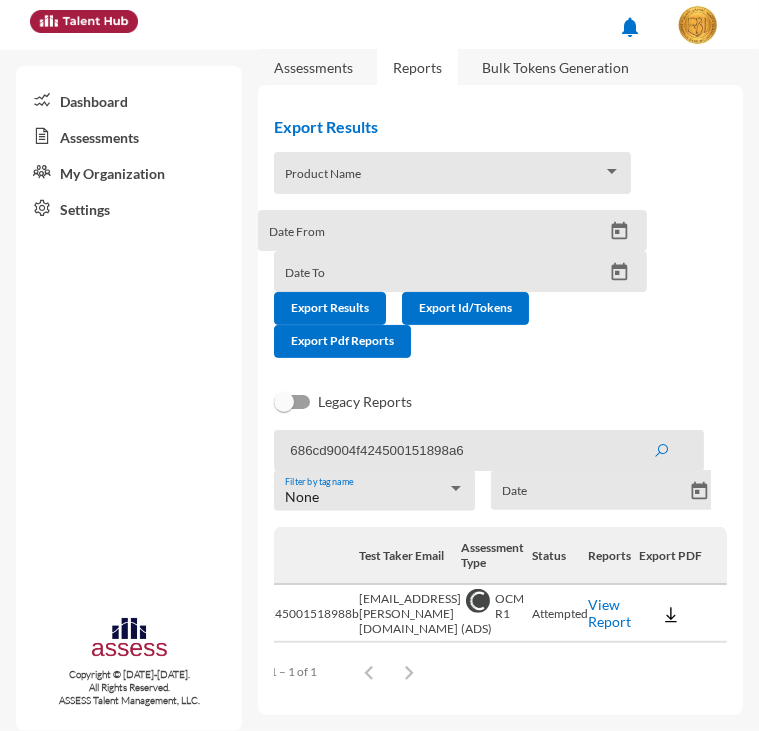 click 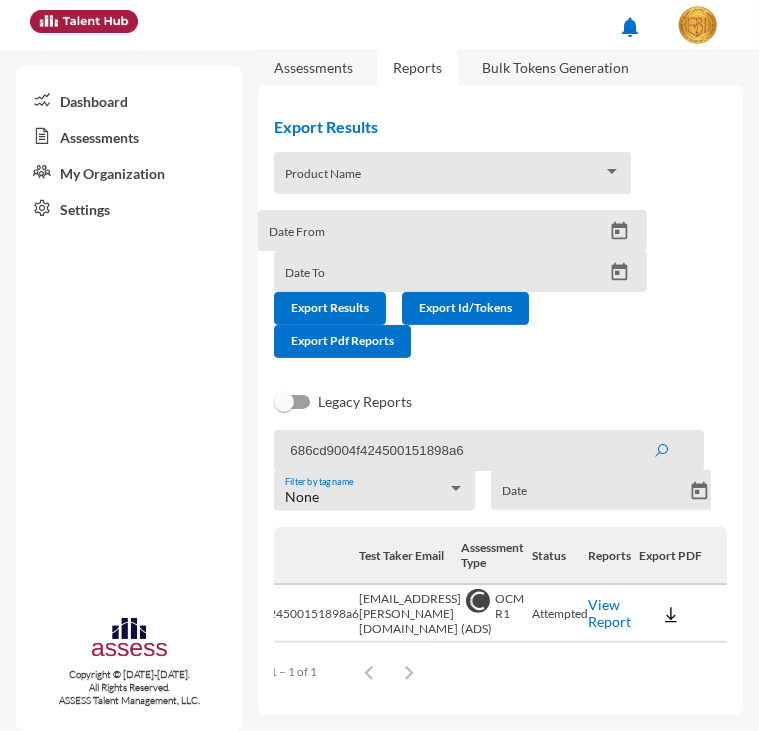 scroll, scrollTop: 0, scrollLeft: 328, axis: horizontal 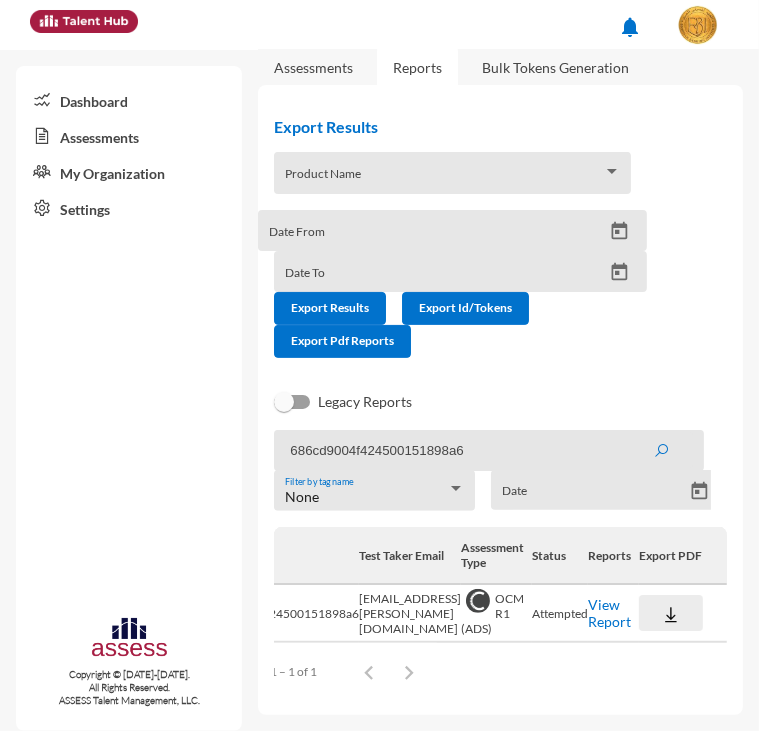 click 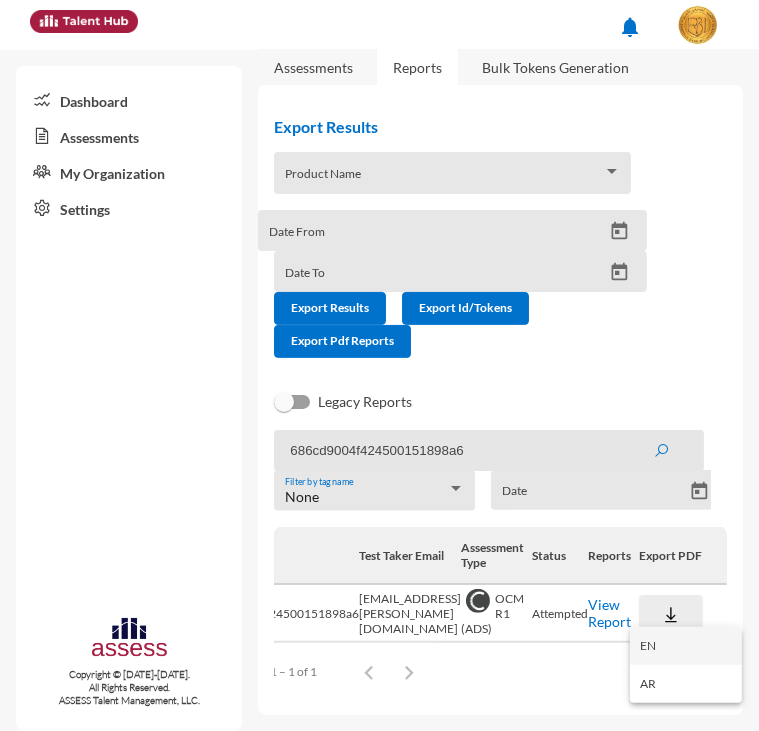 click on "EN" at bounding box center (686, 646) 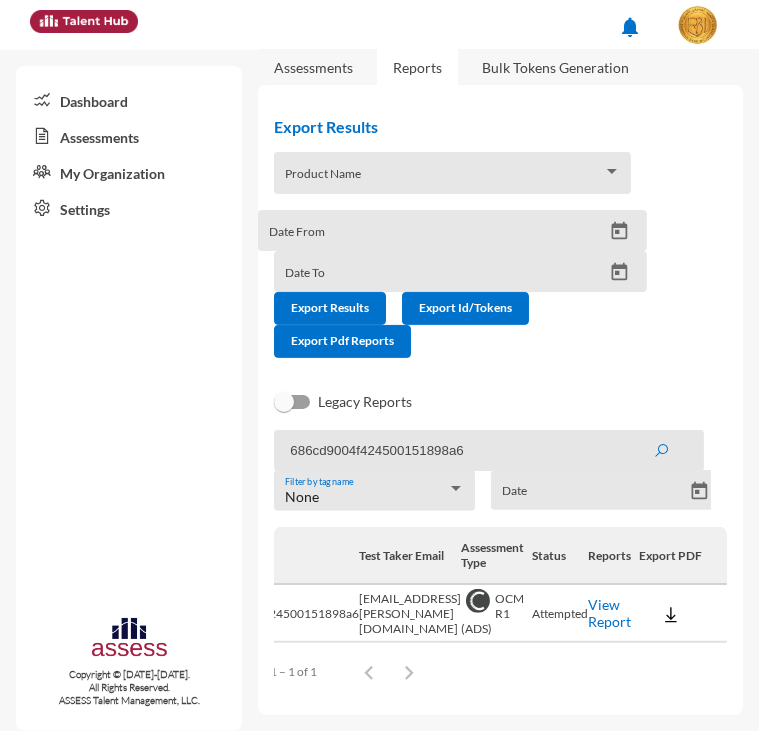 drag, startPoint x: 499, startPoint y: 453, endPoint x: 180, endPoint y: 395, distance: 324.22986 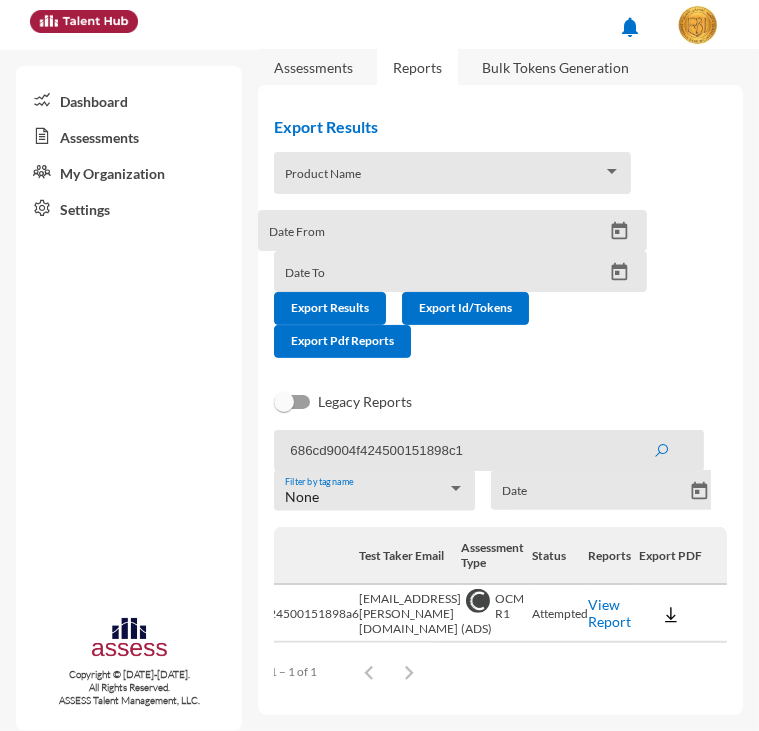 click on "Export Results   Product Name   Date From  Date To   Export Results   Export Id/Tokens   Export Pdf Reports    Legacy Reports" 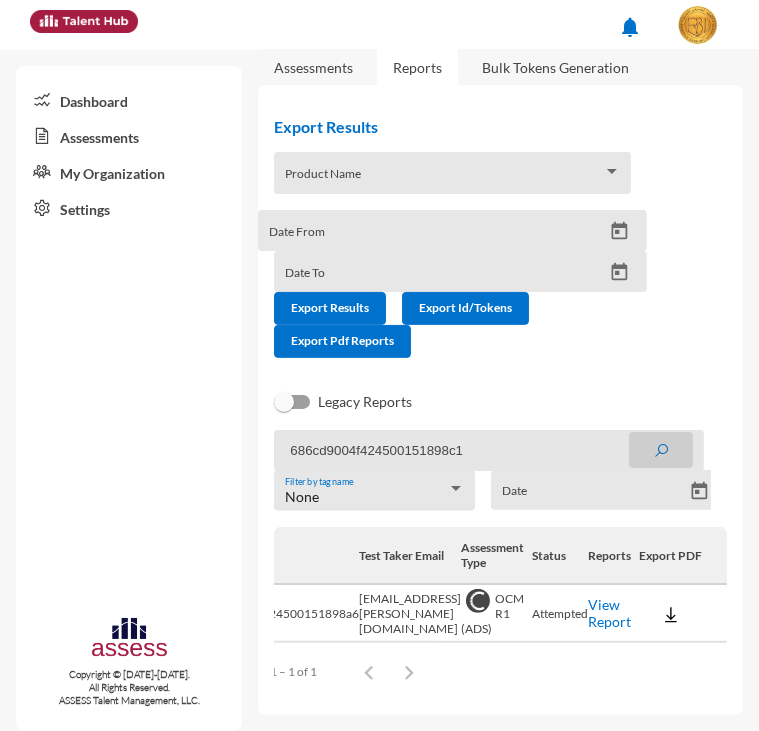click 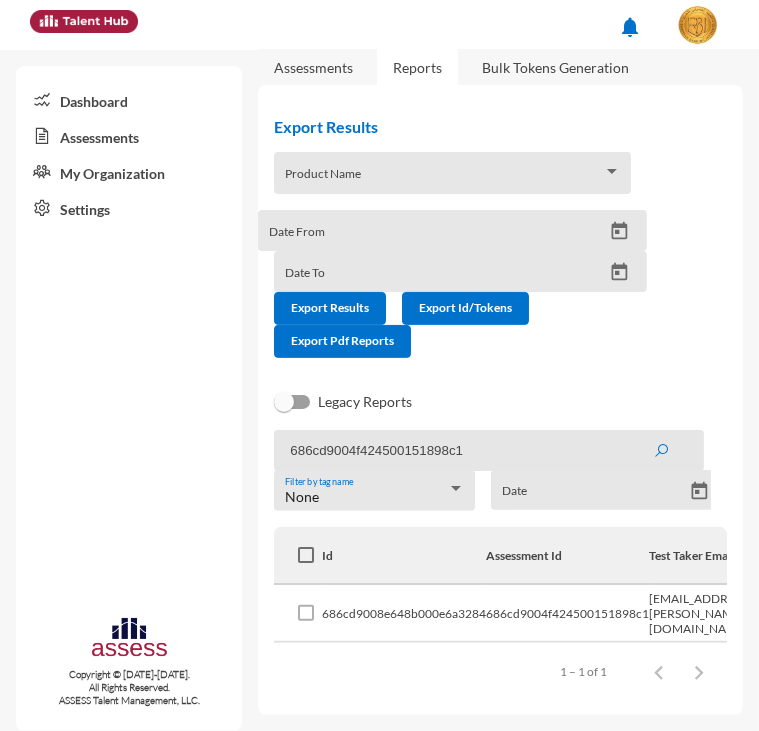 scroll, scrollTop: 0, scrollLeft: 307, axis: horizontal 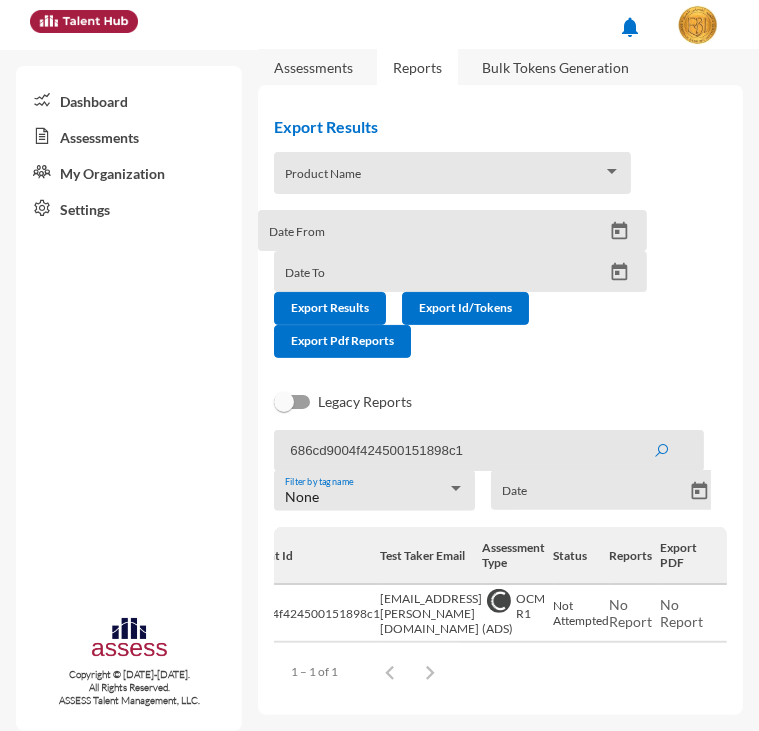 drag, startPoint x: 525, startPoint y: 447, endPoint x: 167, endPoint y: 431, distance: 358.35736 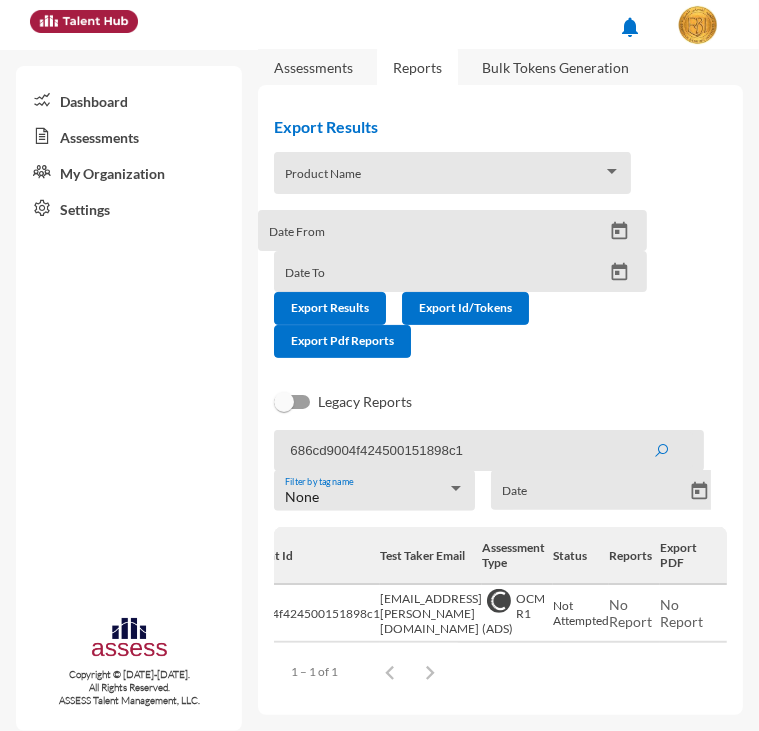 paste on "2" 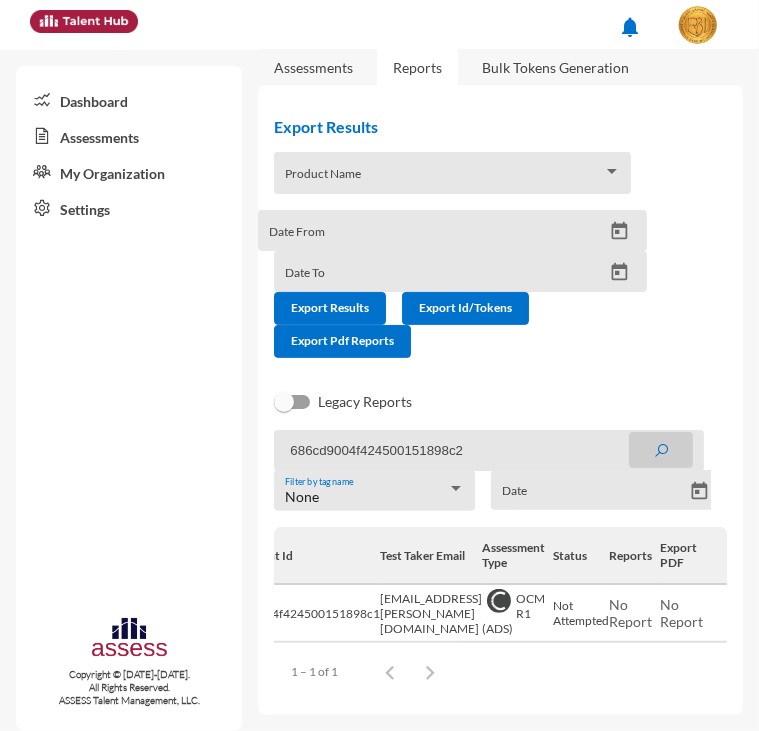 click 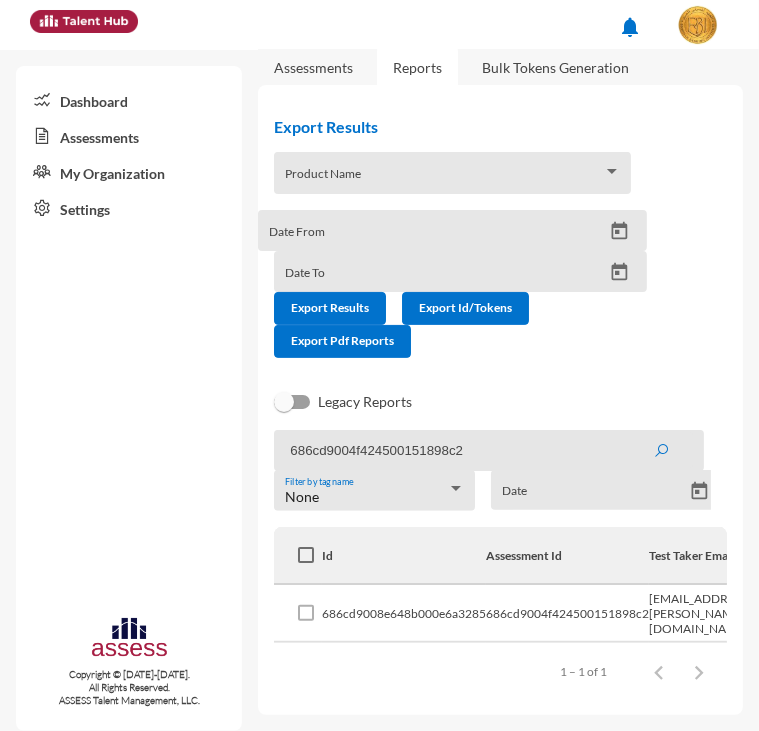 click on "Items per page:  100  1 – 1 of 1" 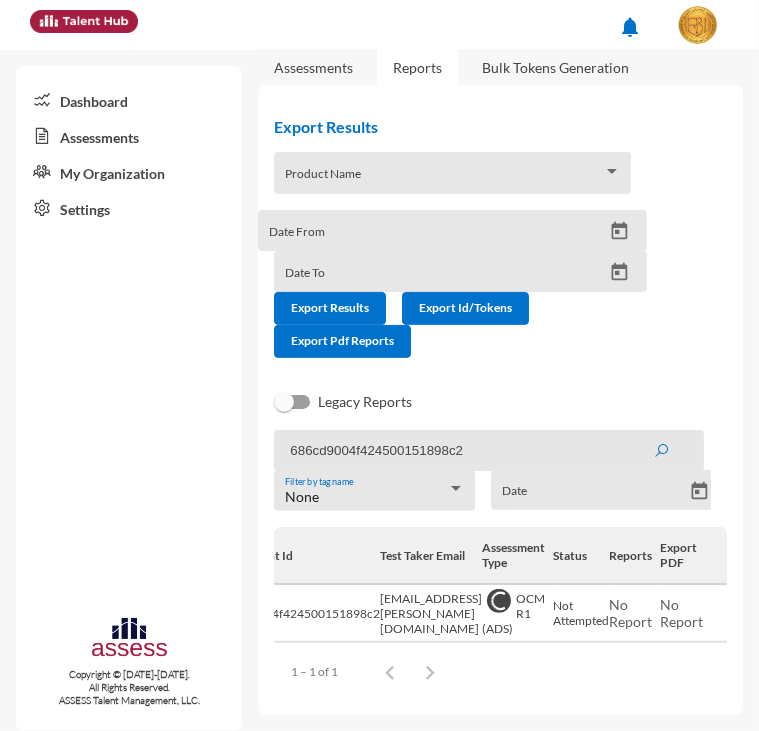 drag, startPoint x: 503, startPoint y: 444, endPoint x: 192, endPoint y: 397, distance: 314.5314 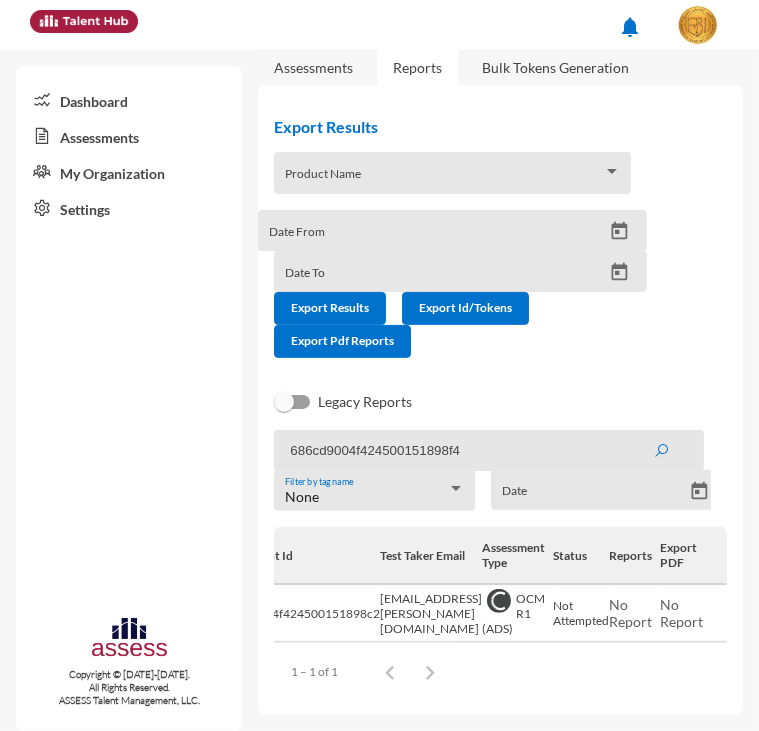 click 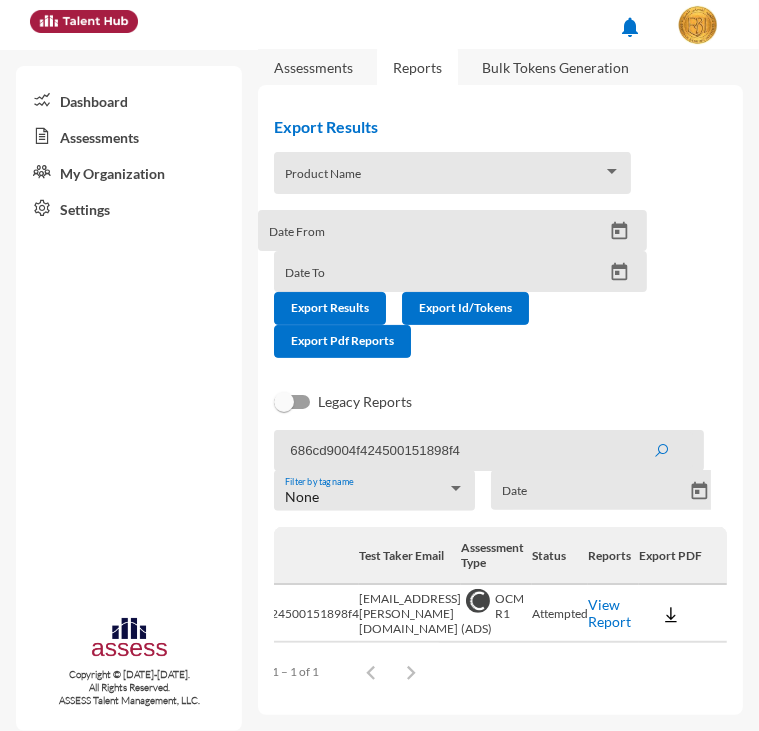 scroll, scrollTop: 0, scrollLeft: 326, axis: horizontal 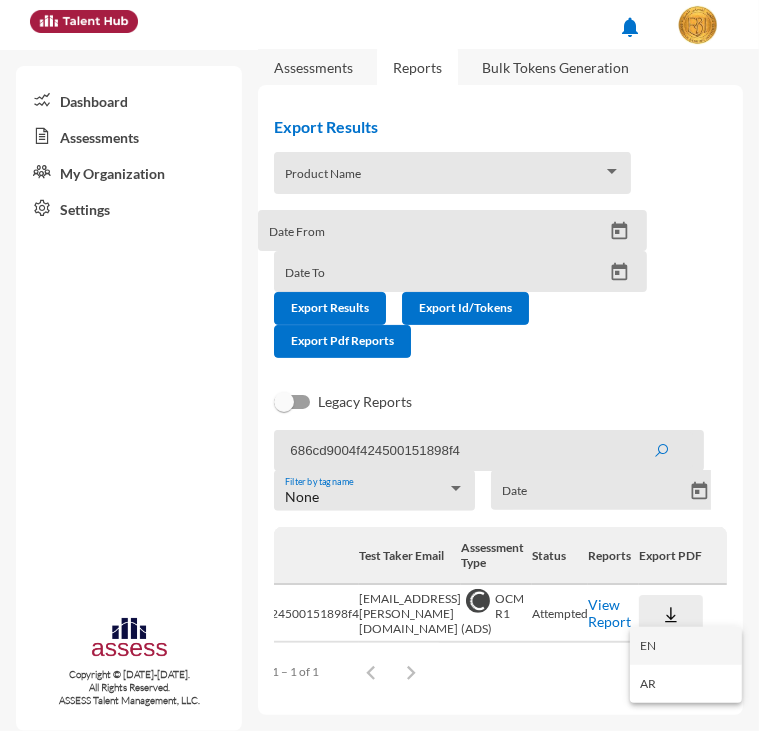 click on "EN" at bounding box center [686, 646] 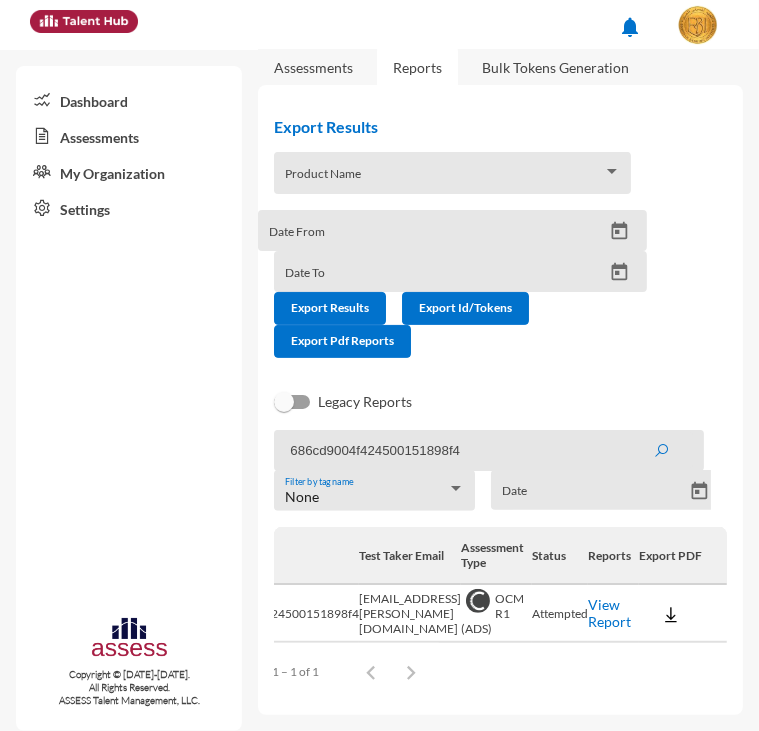 click on "Id Assessment Id  Test Taker Email  Assessment Type Status Reports Export PDF   686cd9008e648b000e6a32b7 686cd9004f424500151898f4 esraa.elsayed@ebi.gov.eg  OCM R1 (ADS)   Attempted   View Report   Items per page:  100  1 – 1 of 1" 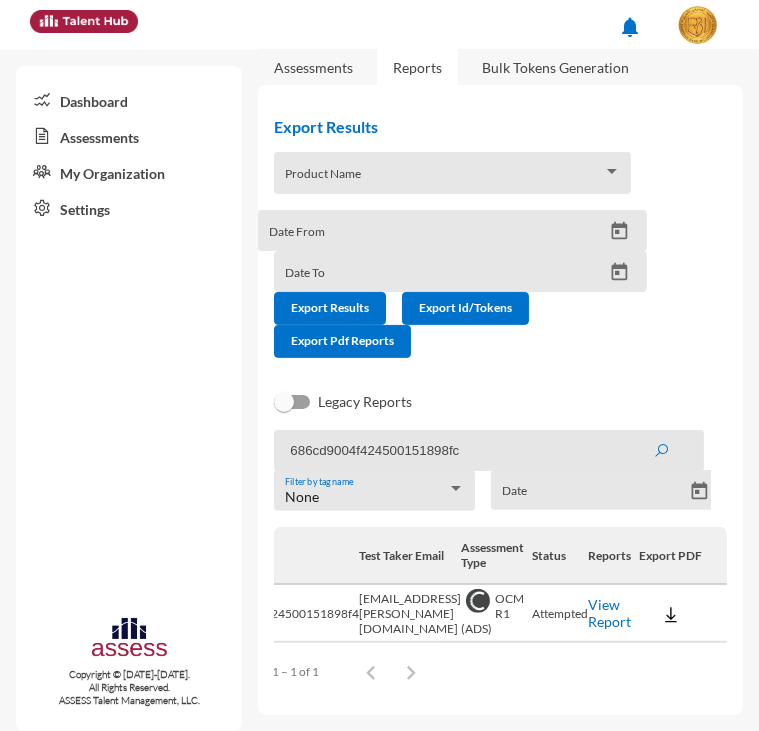 click 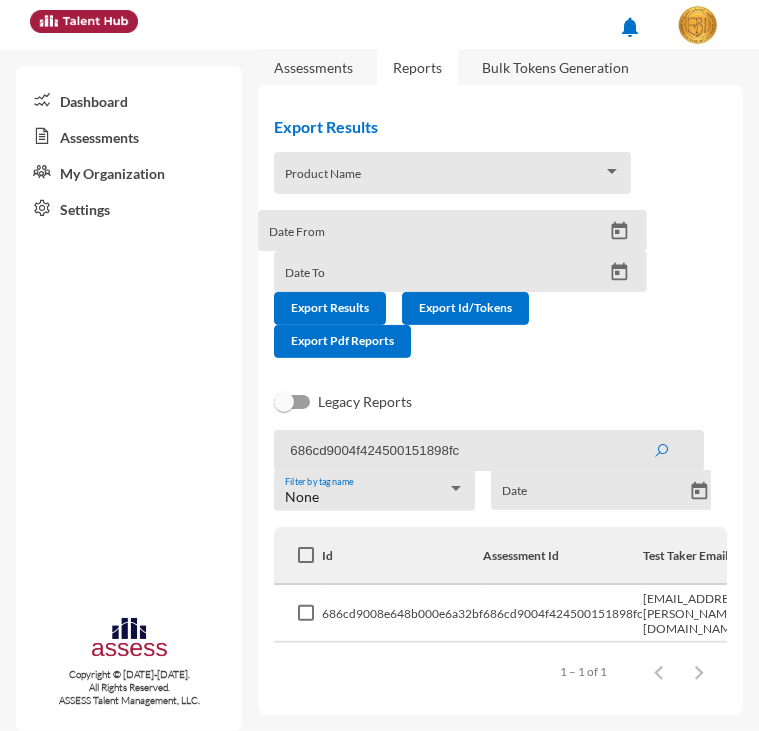 scroll, scrollTop: 0, scrollLeft: 322, axis: horizontal 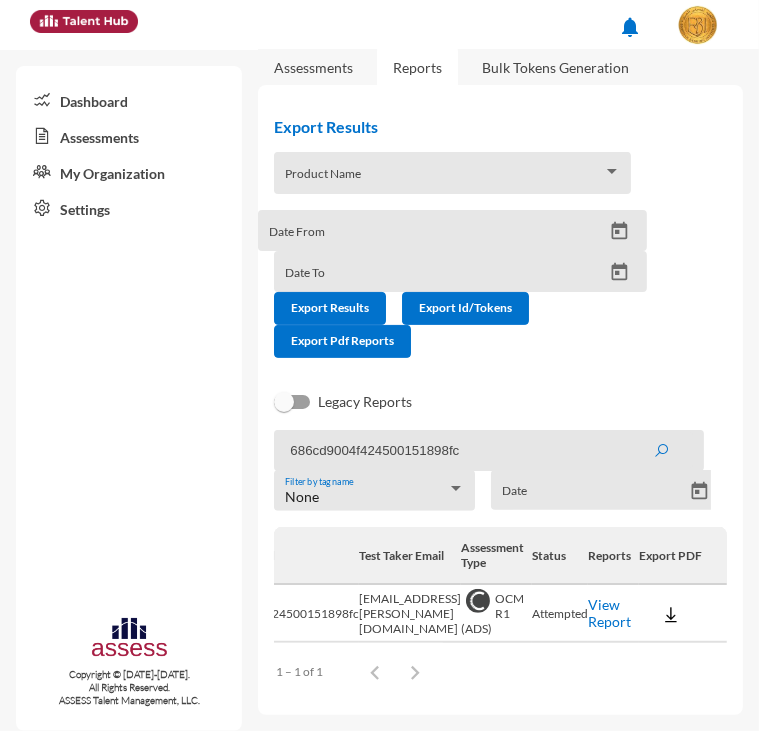 click 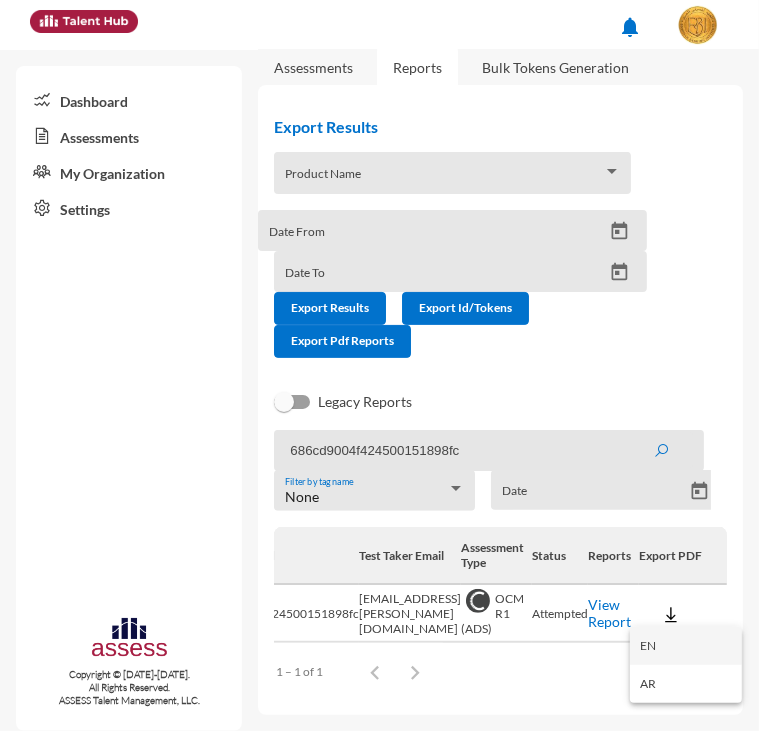 click on "EN" at bounding box center [686, 646] 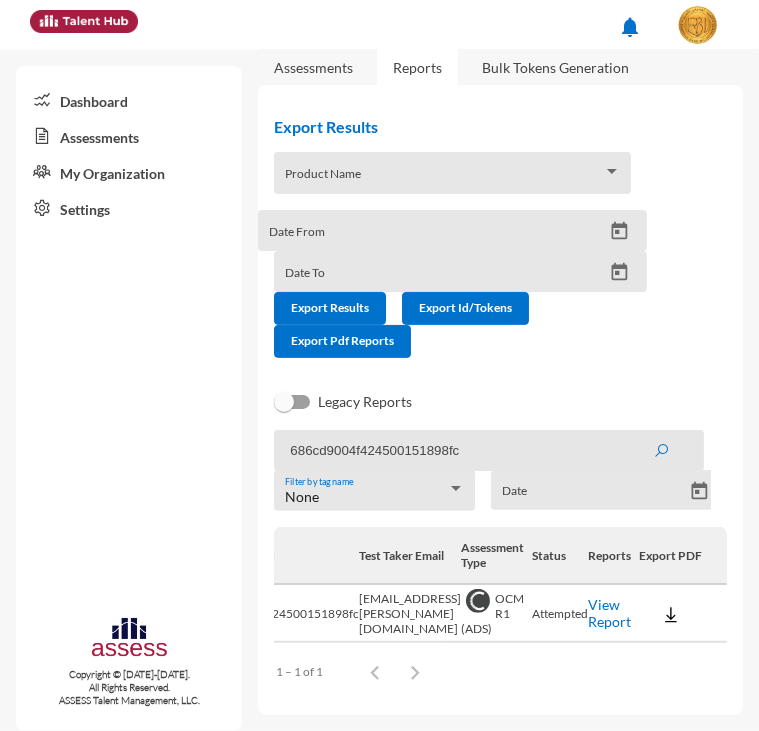 drag, startPoint x: 528, startPoint y: 447, endPoint x: 216, endPoint y: 417, distance: 313.439 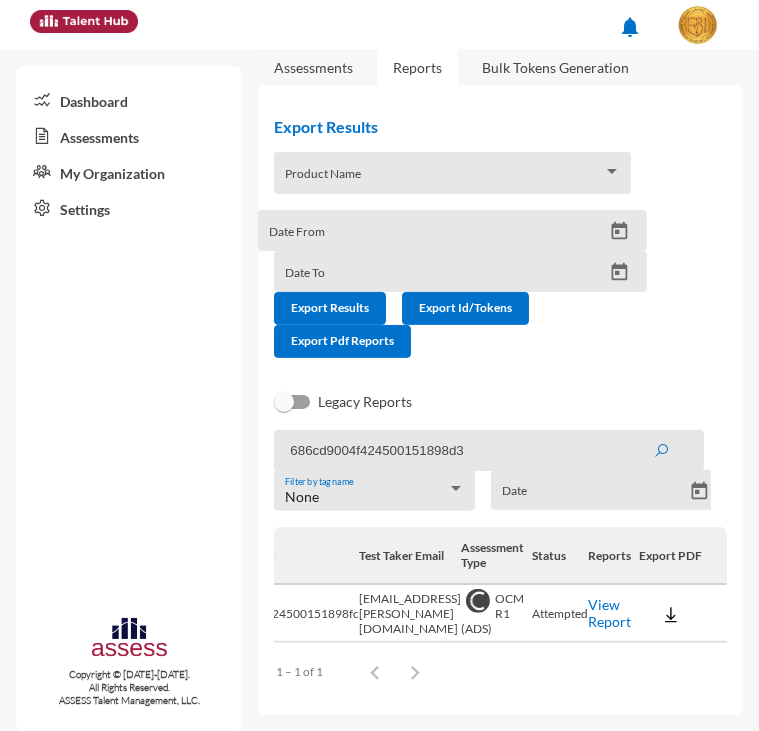 type on "686cd9004f424500151898d3" 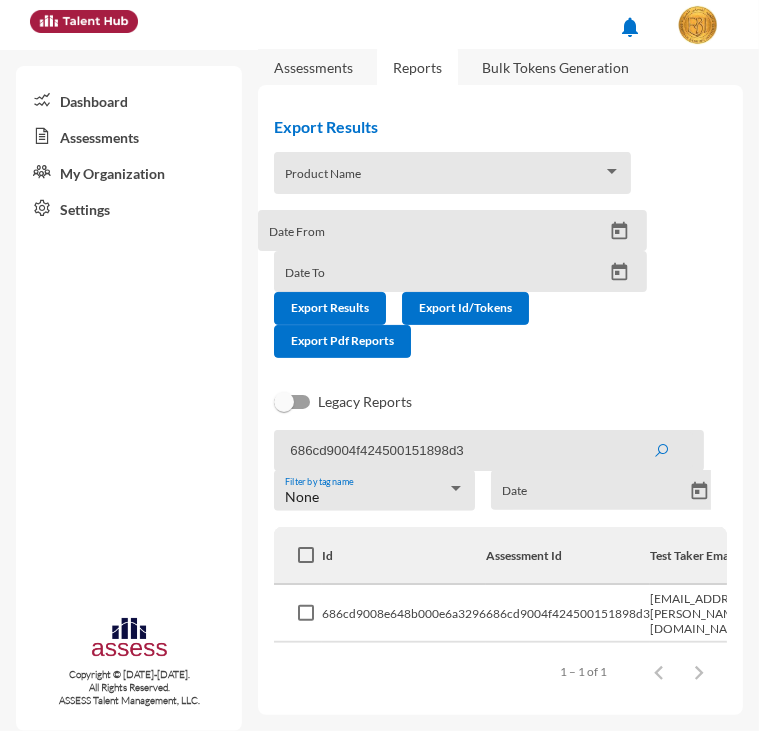 click on "Items per page:  100  1 – 1 of 1" 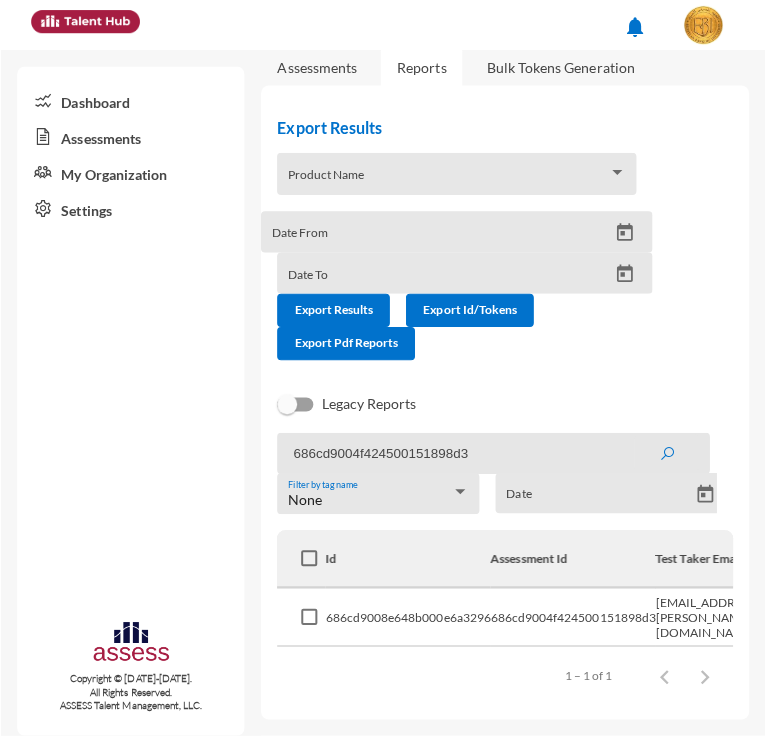 scroll, scrollTop: 0, scrollLeft: 329, axis: horizontal 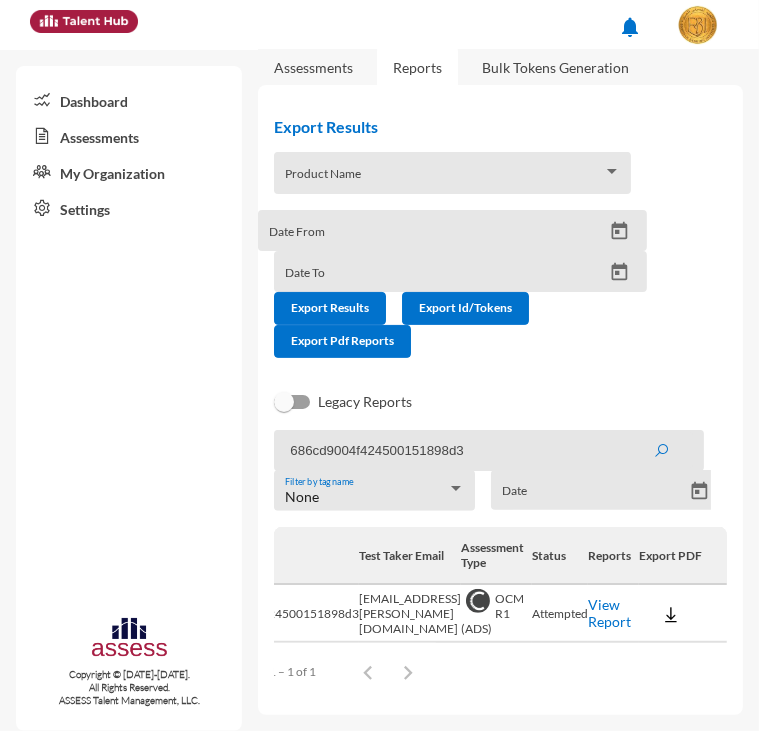click 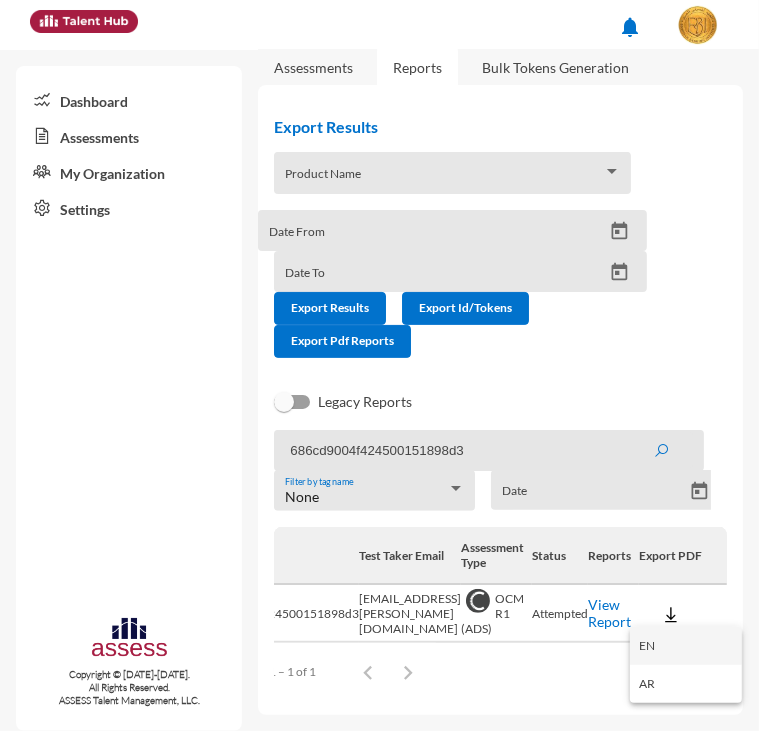 click on "EN" at bounding box center (686, 646) 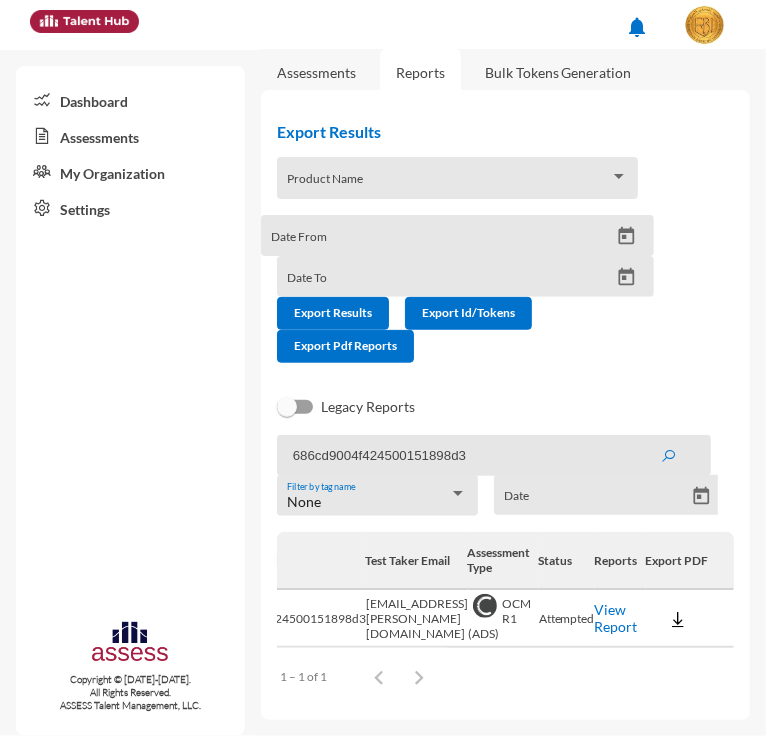 scroll, scrollTop: 0, scrollLeft: 324, axis: horizontal 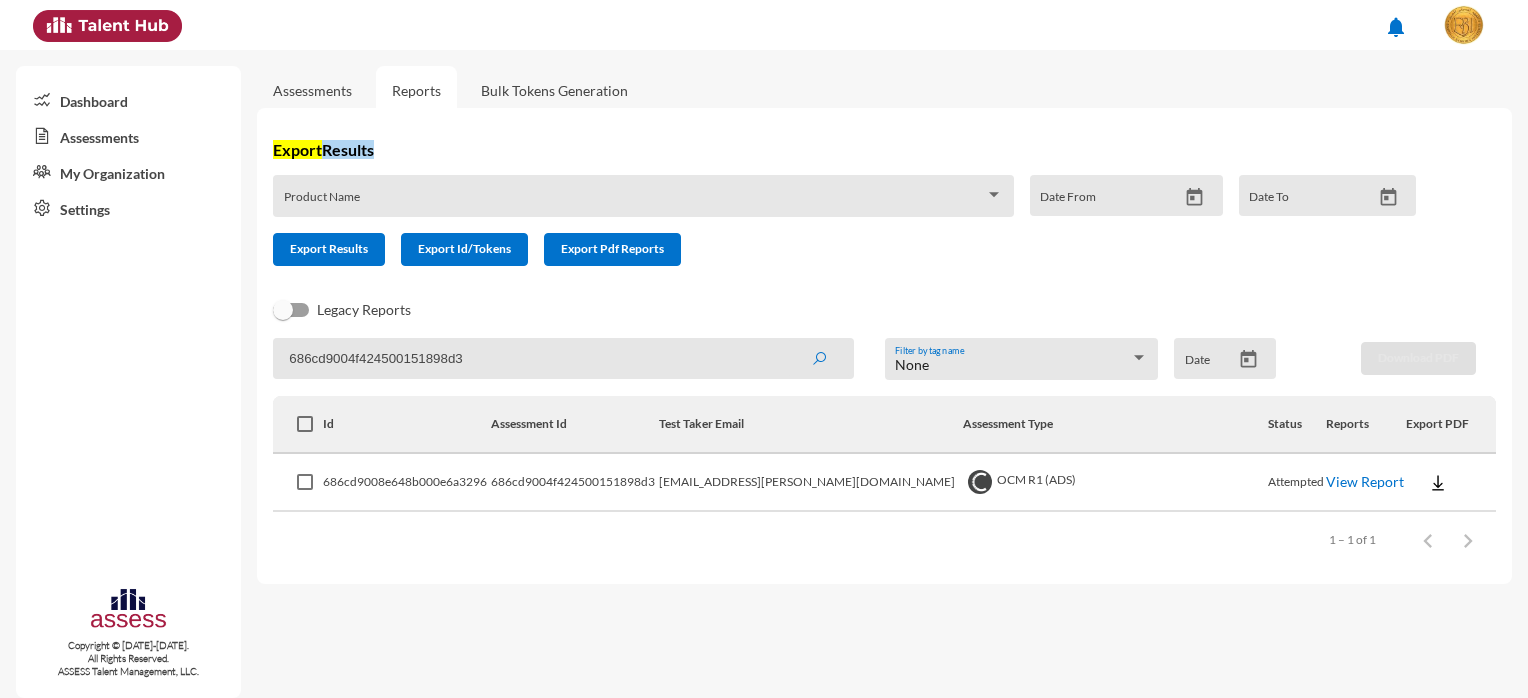 click on "Assessments  Reports  Bulk Tokens Generation Export  Results   Product Name   Date From  Date To   Export Results   Export Id/Tokens   Export Pdf Reports    Legacy Reports  686cd9004f424500151898d3 None Filter by tag name  Date  Download PDF    Id Assessment Id  Test Taker Email  Assessment Type Status Reports Export PDF   686cd9008e648b000e6a3296 686cd9004f424500151898d3 esraa.elsayed@ebi.gov.eg  OCM R1 (ADS)   Attempted   View Report   Items per page:  100  1 – 1 of 1" 